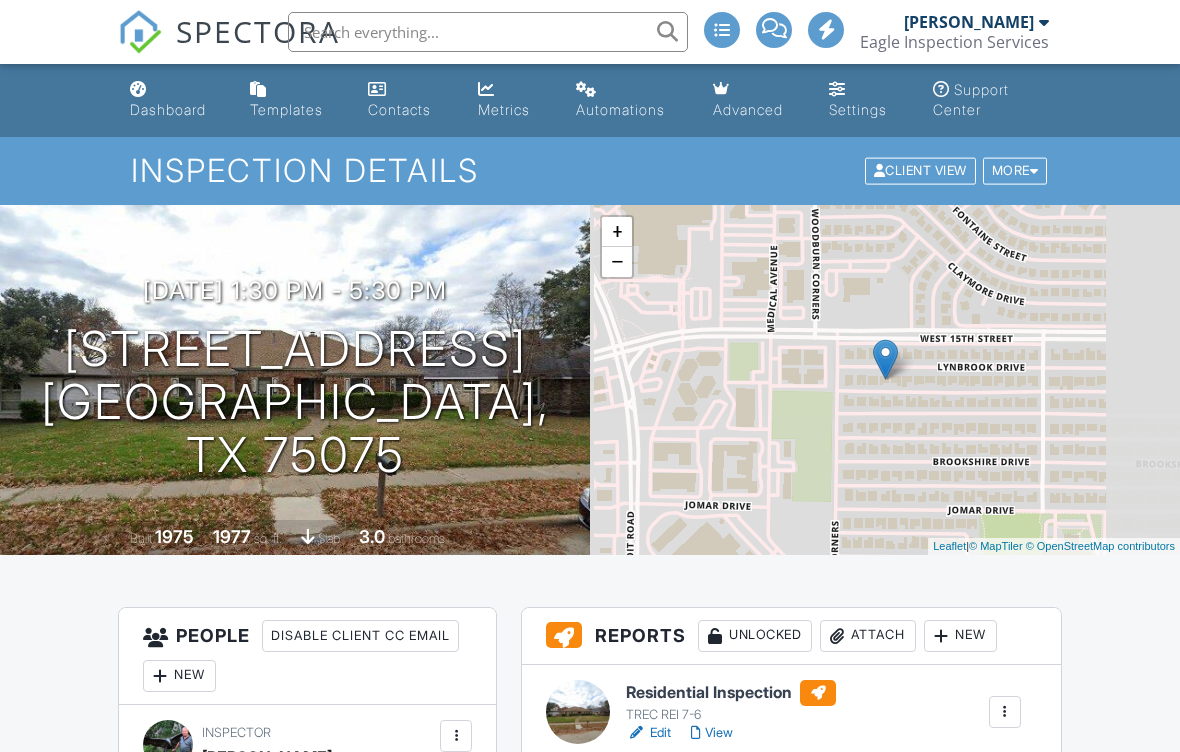 scroll, scrollTop: 0, scrollLeft: 0, axis: both 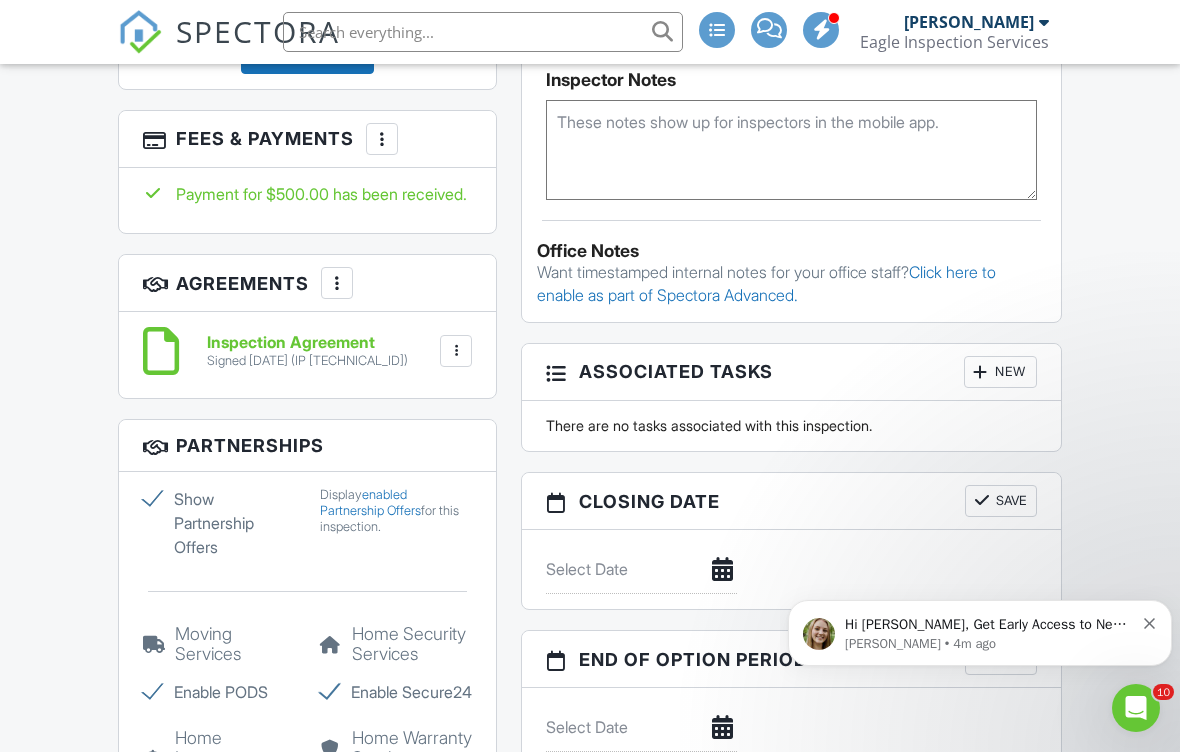click at bounding box center [382, 139] 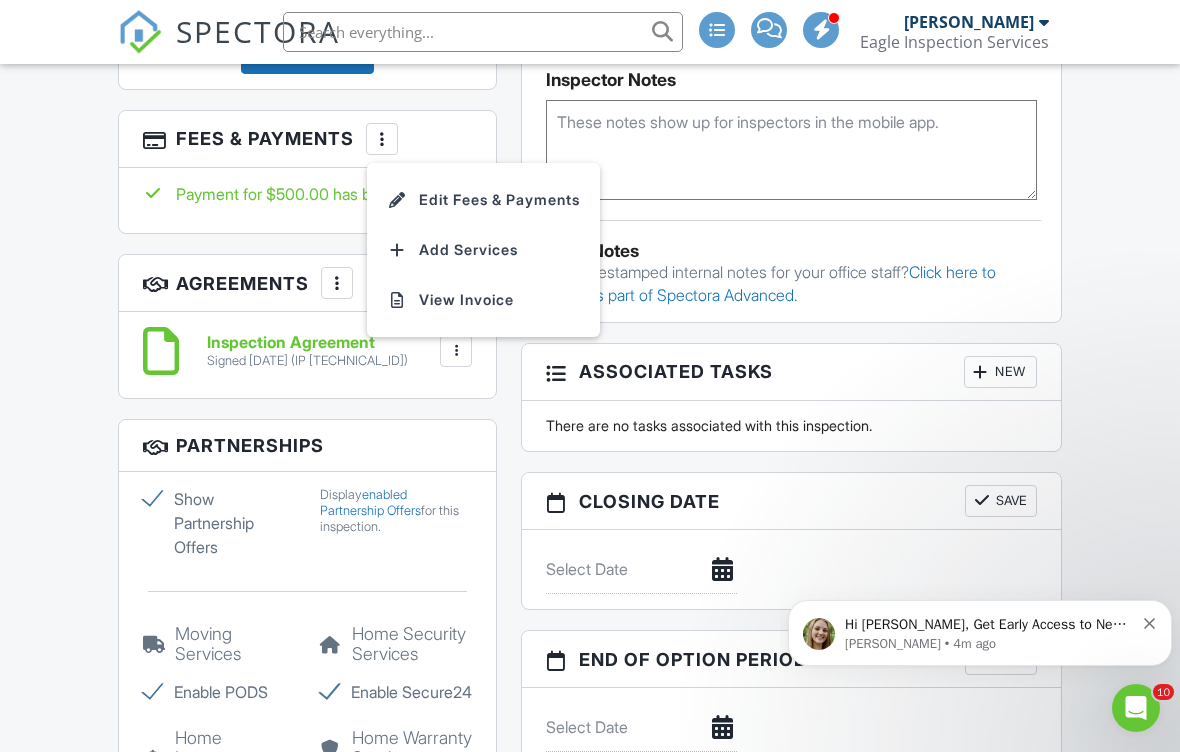 click on "Edit Fees & Payments" at bounding box center (483, 200) 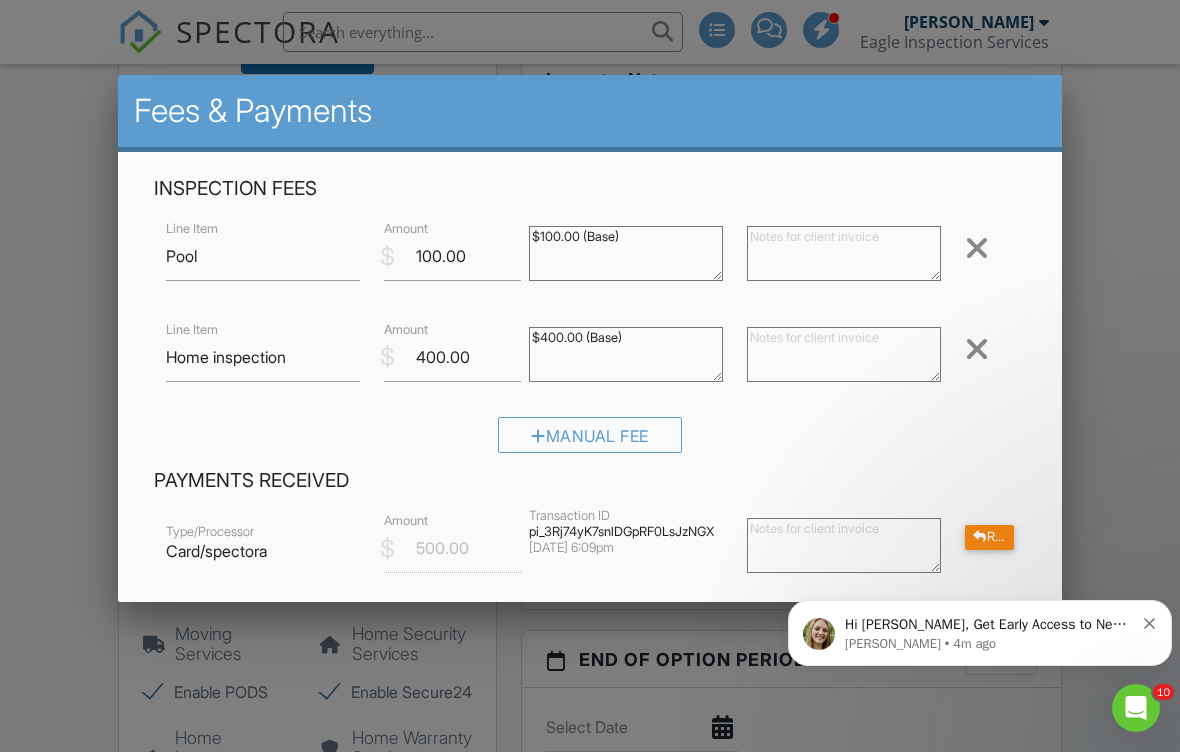 click at bounding box center (977, 248) 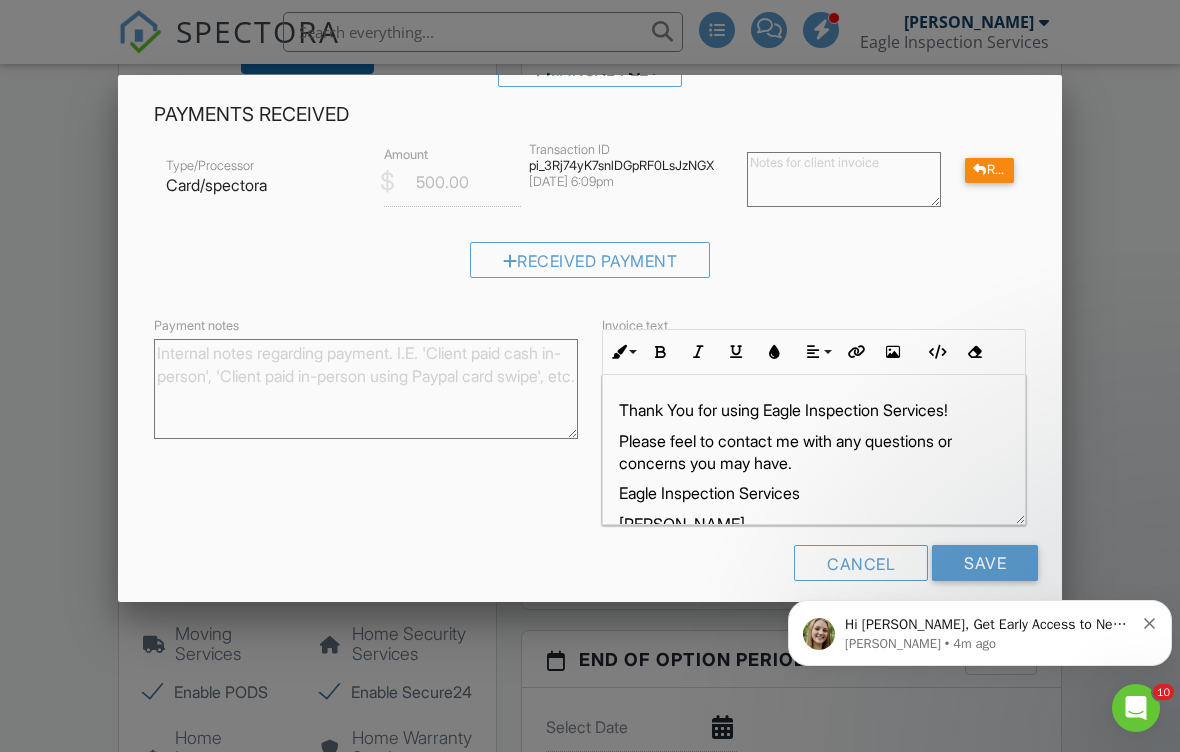 scroll, scrollTop: 265, scrollLeft: 0, axis: vertical 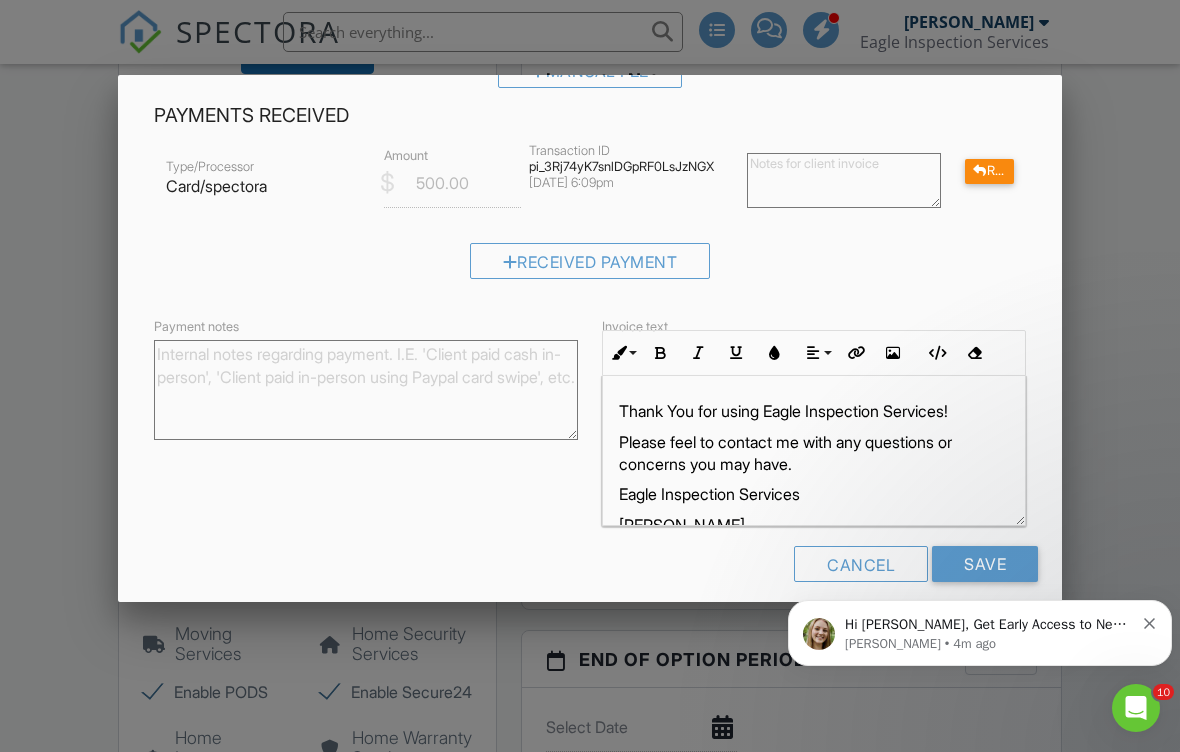 click on "Save" at bounding box center (985, 564) 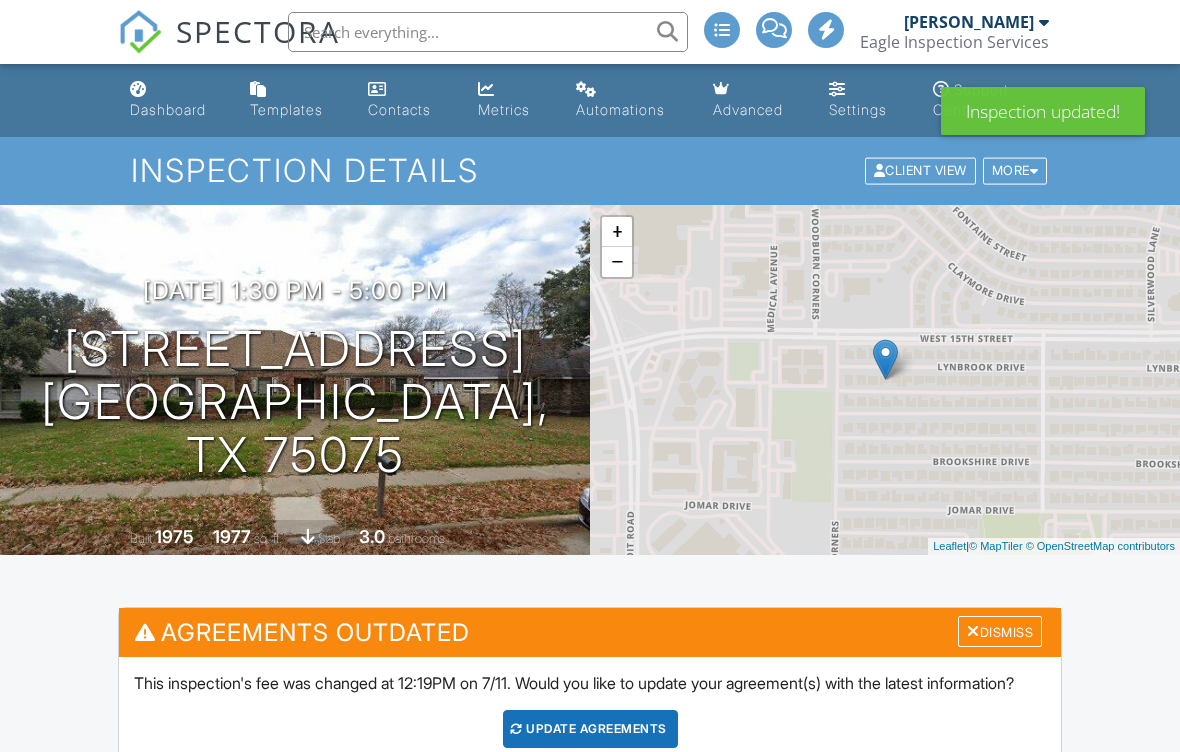 scroll, scrollTop: 0, scrollLeft: 0, axis: both 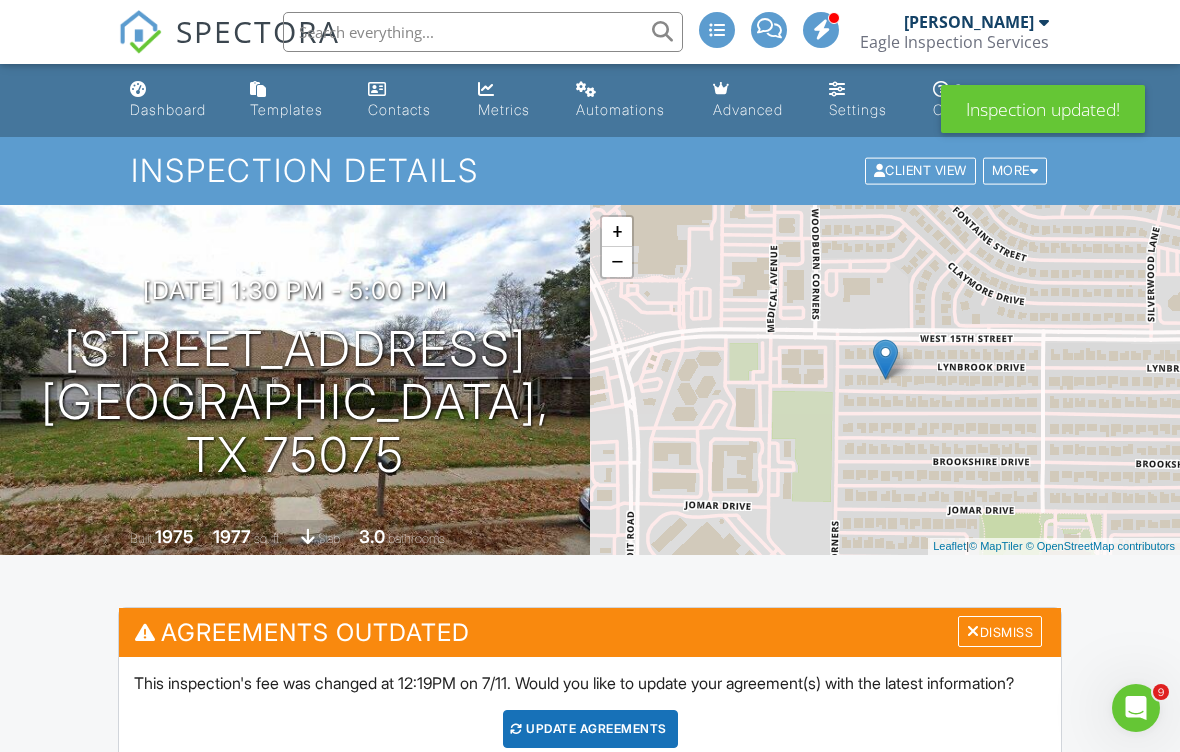 click on "Update Agreements" at bounding box center [590, 729] 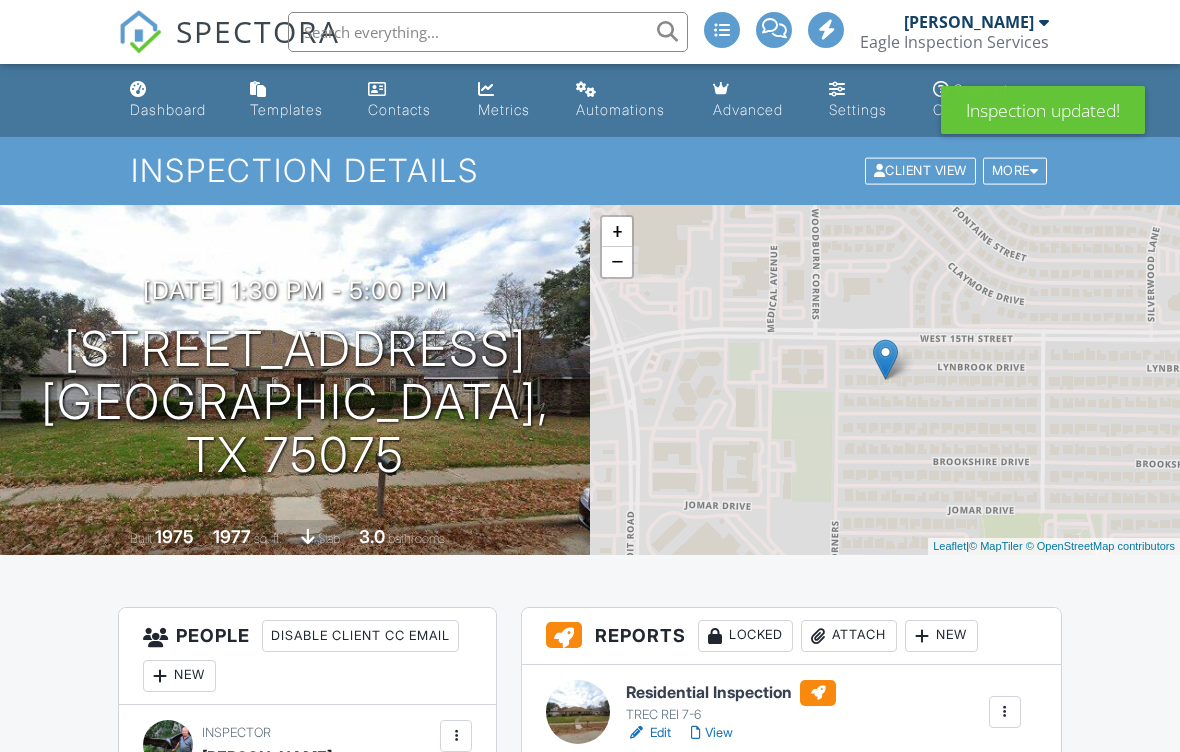 scroll, scrollTop: 0, scrollLeft: 0, axis: both 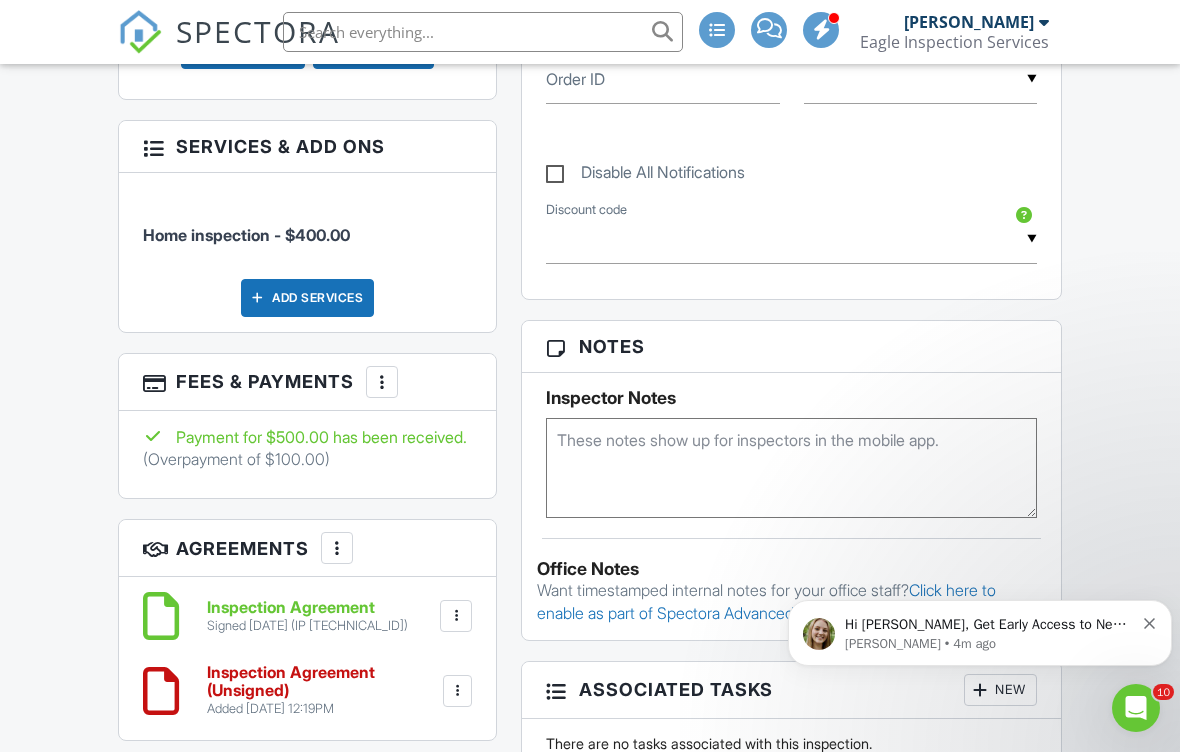 click at bounding box center [382, 382] 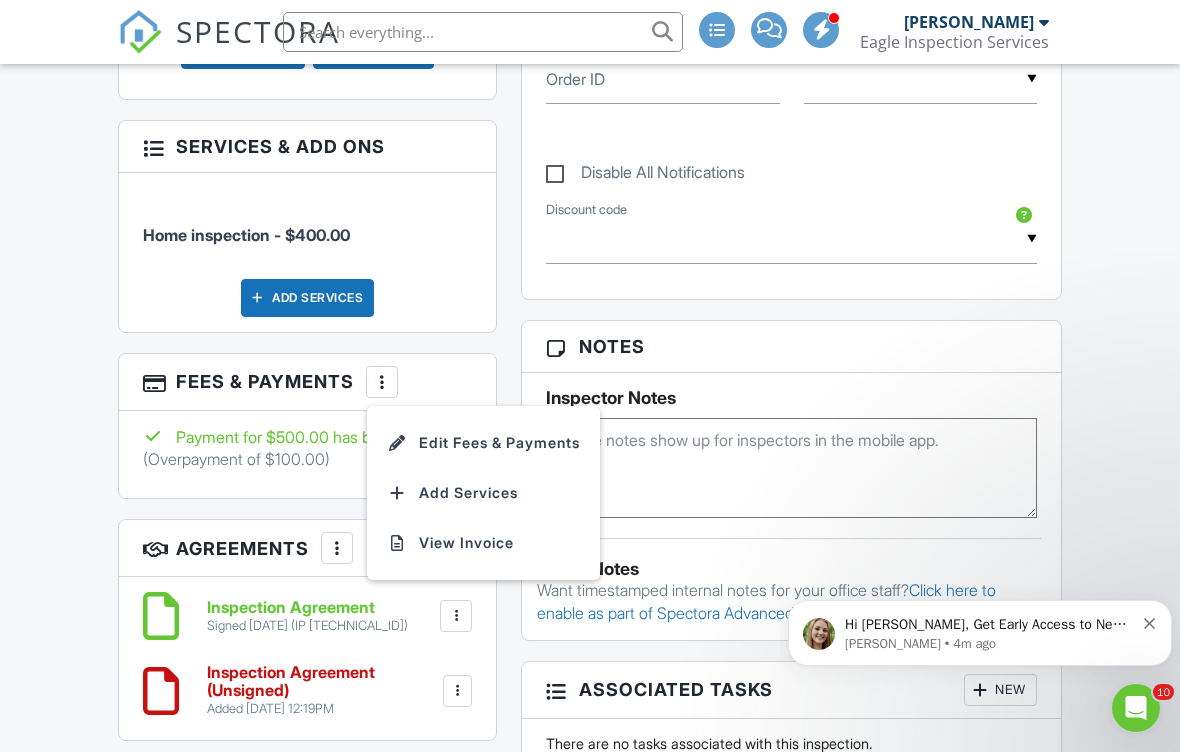 click on "Fees & Payments
More
Edit Fees & Payments
Add Services
View Invoice" at bounding box center [307, 382] 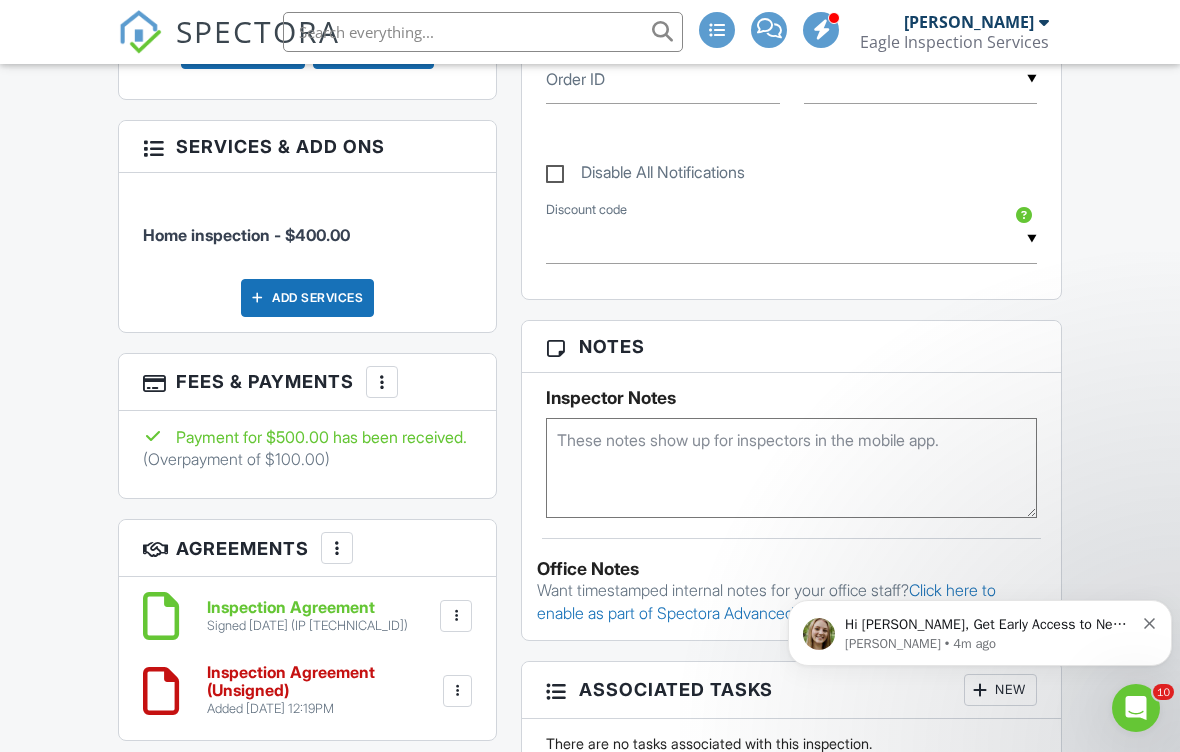 click on "Payment for $500.00 has been received." at bounding box center (307, 437) 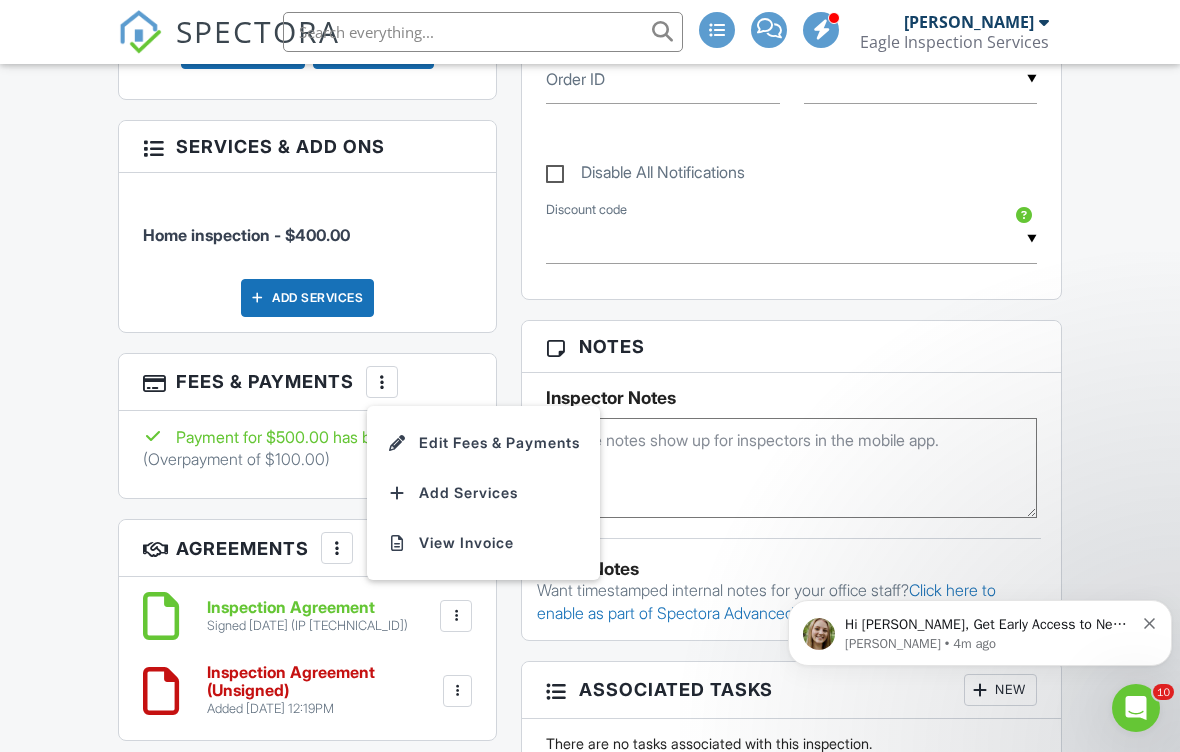 click on "Edit Fees & Payments" at bounding box center (483, 443) 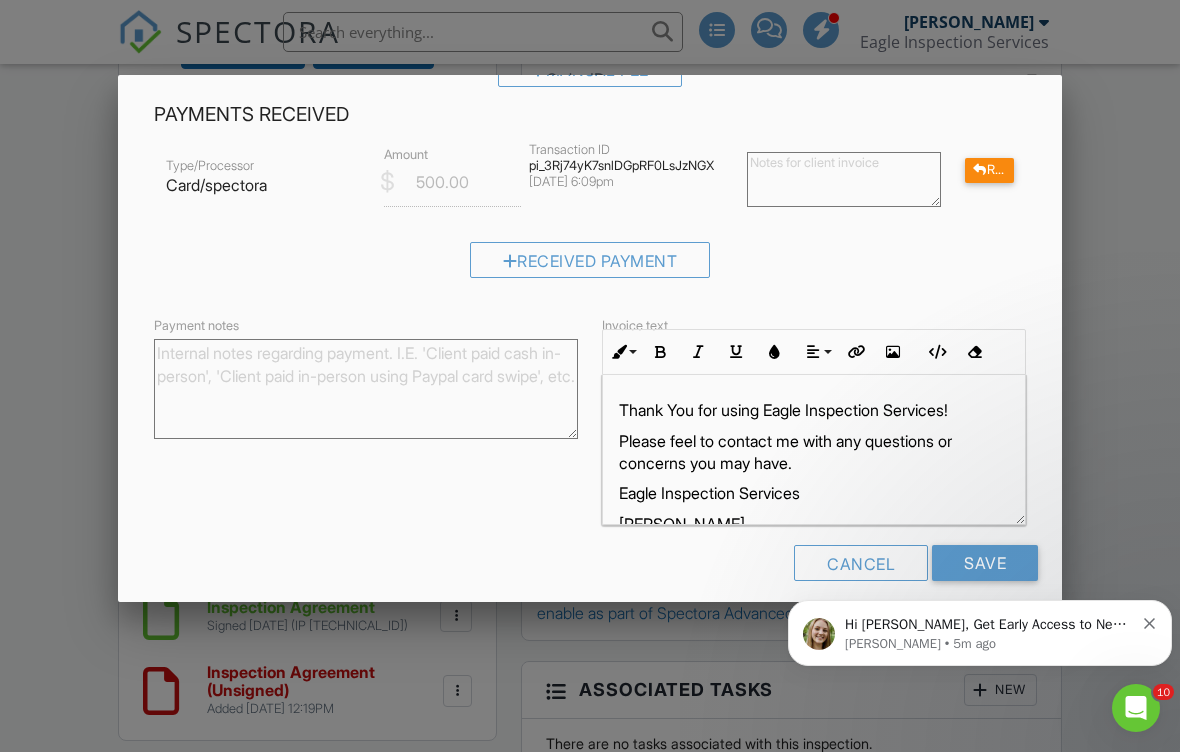 scroll, scrollTop: 265, scrollLeft: 0, axis: vertical 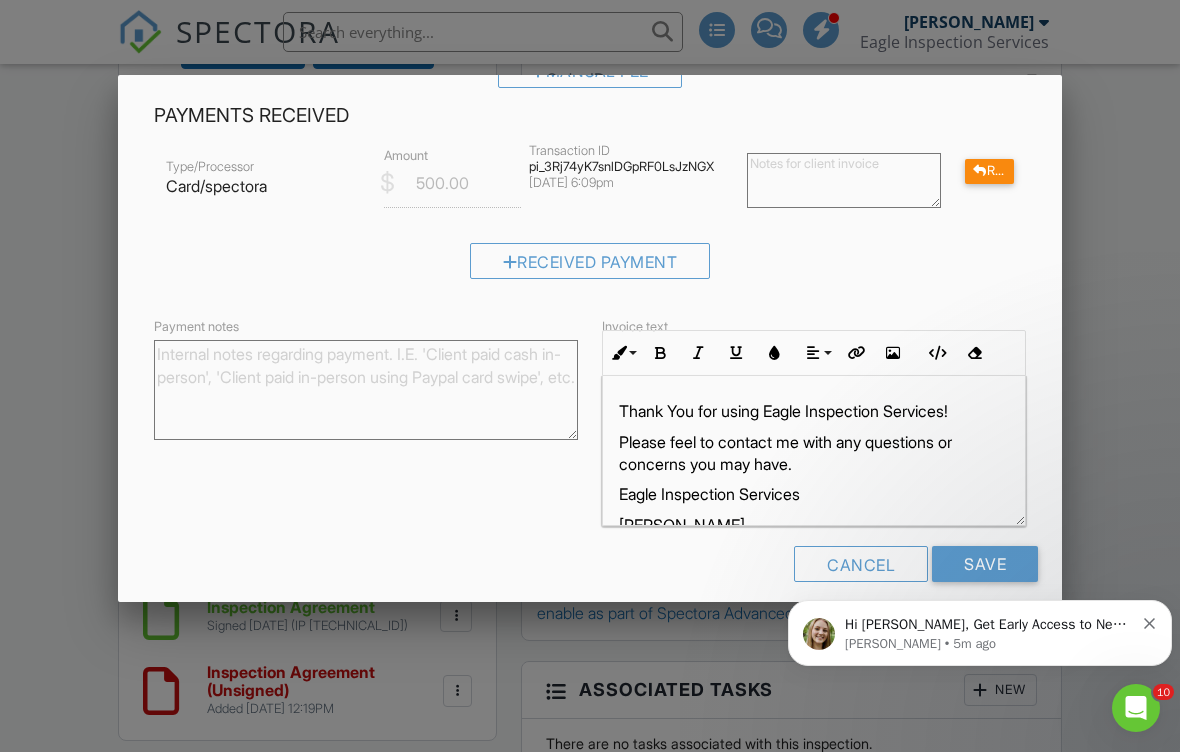click on "Save" at bounding box center (985, 564) 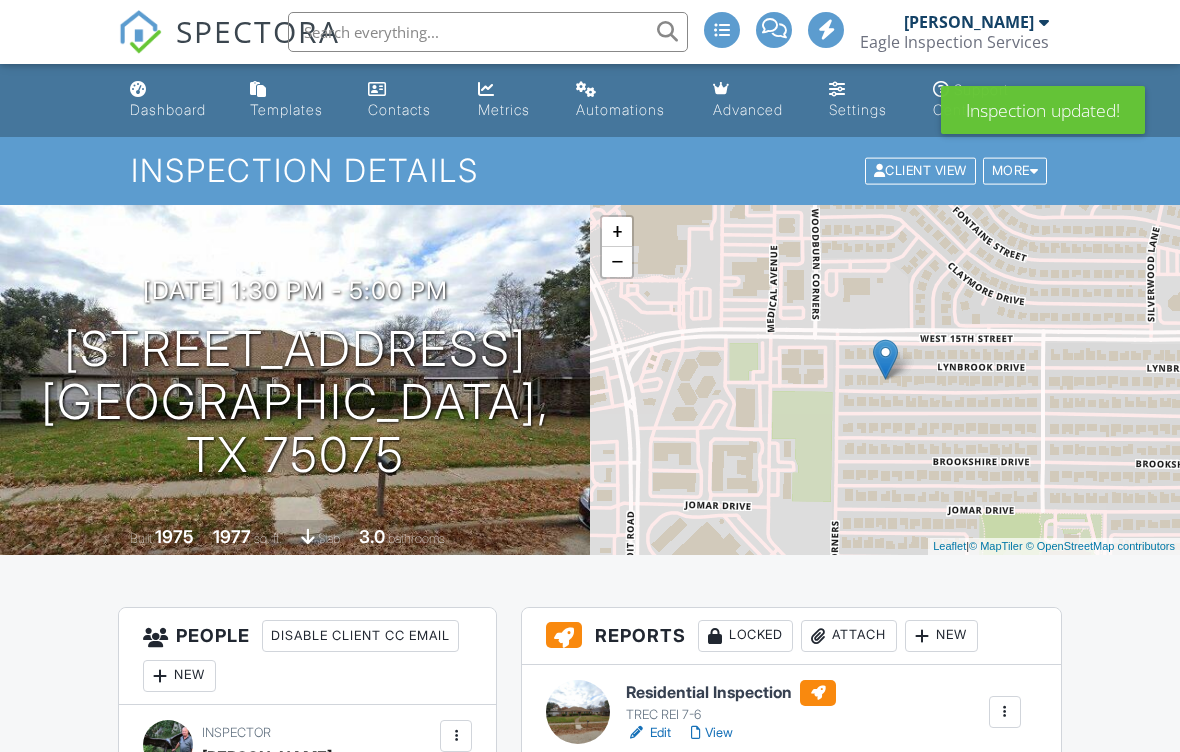 scroll, scrollTop: 0, scrollLeft: 0, axis: both 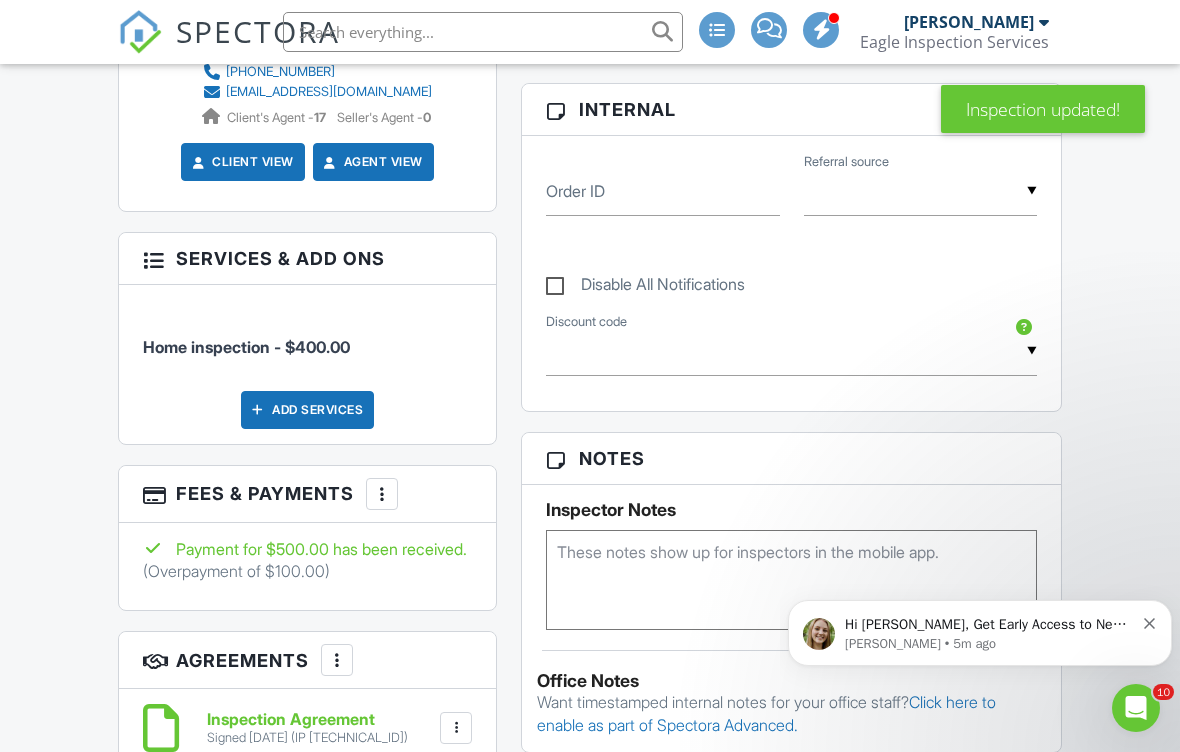 click at bounding box center (382, 494) 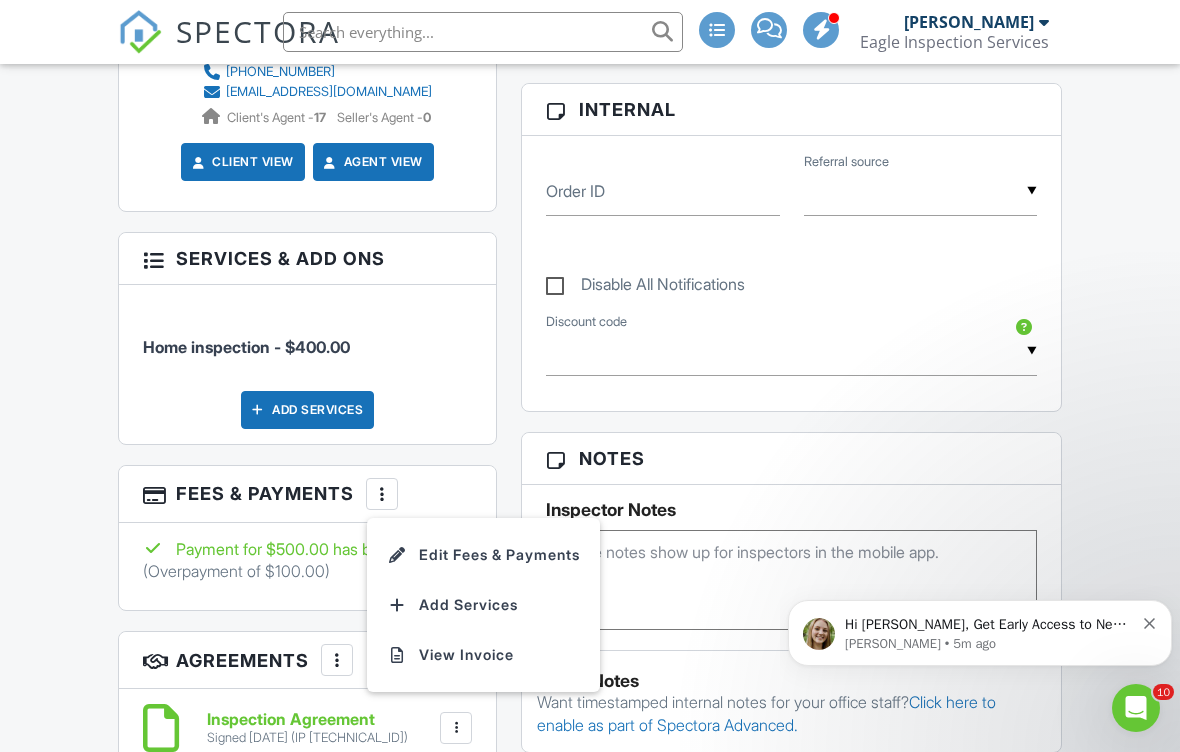click on "Edit Fees & Payments" at bounding box center [483, 555] 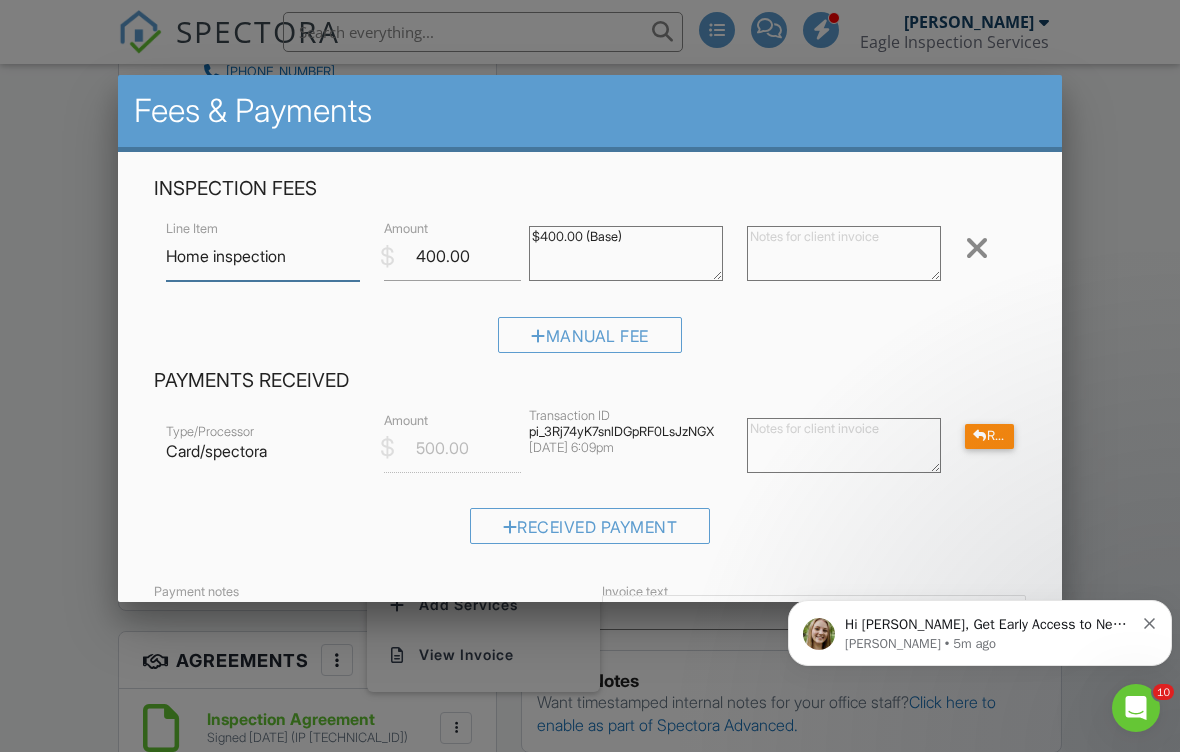 scroll, scrollTop: 0, scrollLeft: 0, axis: both 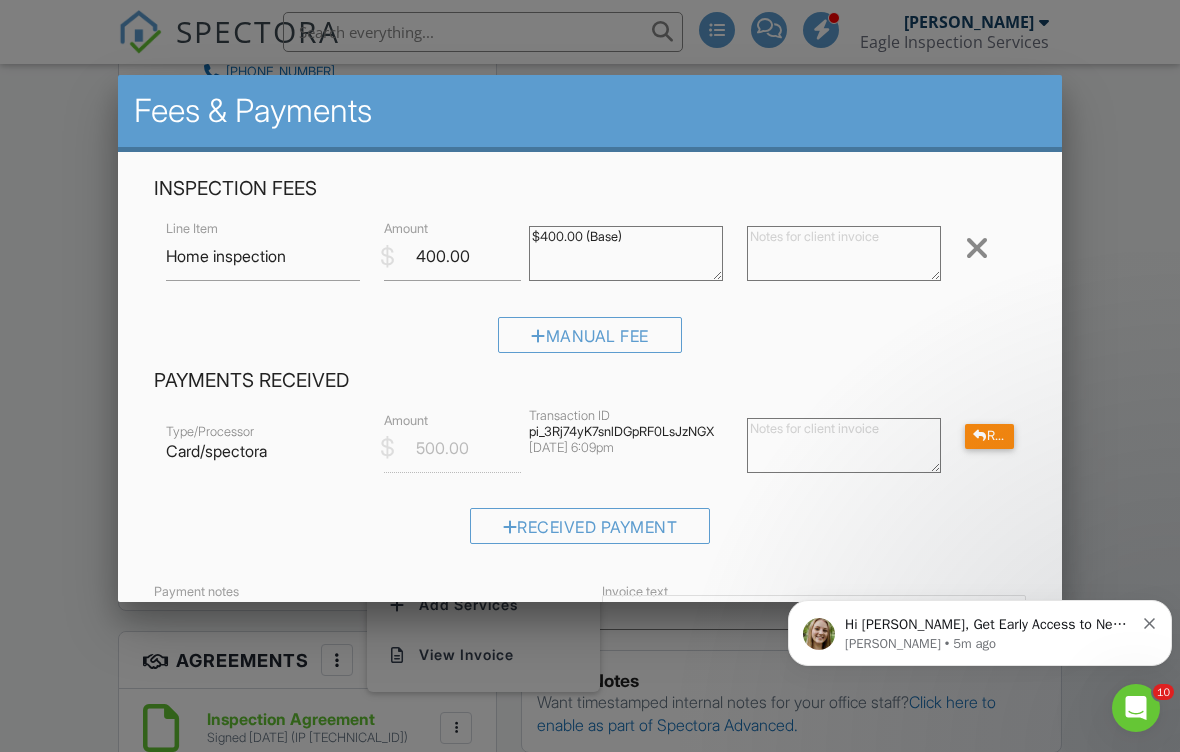 click on "Refund" at bounding box center [989, 436] 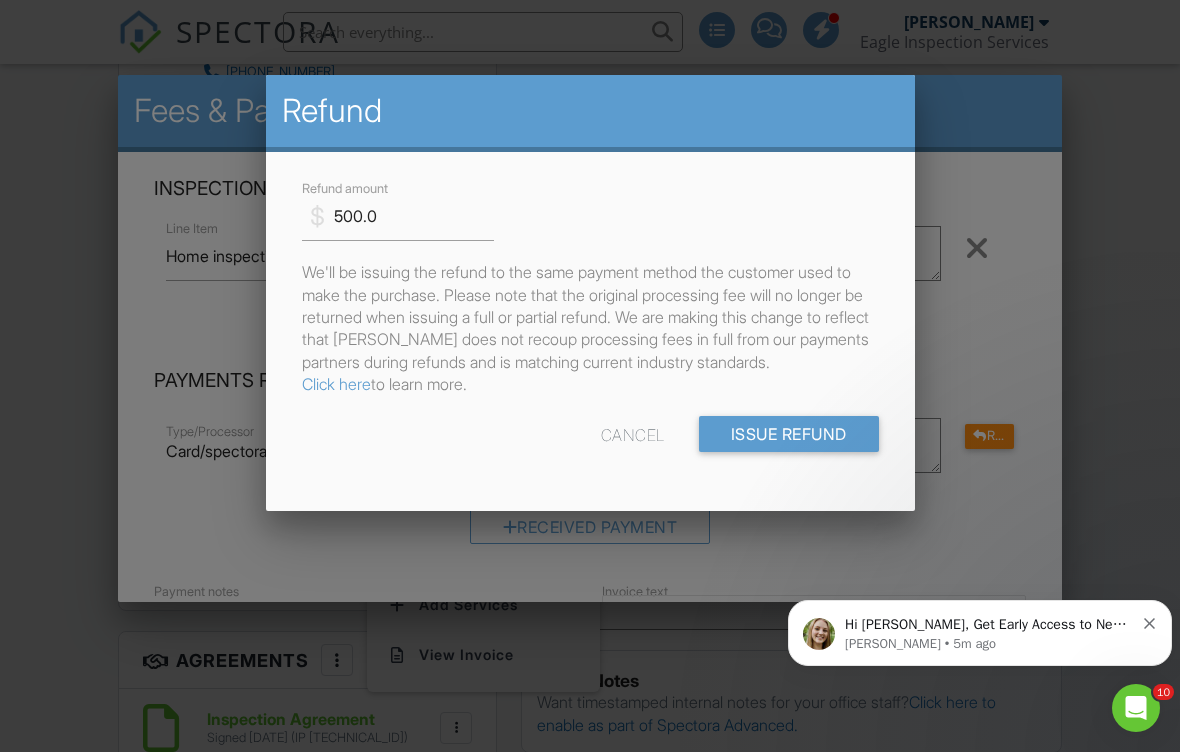 click on "Issue Refund" at bounding box center [789, 434] 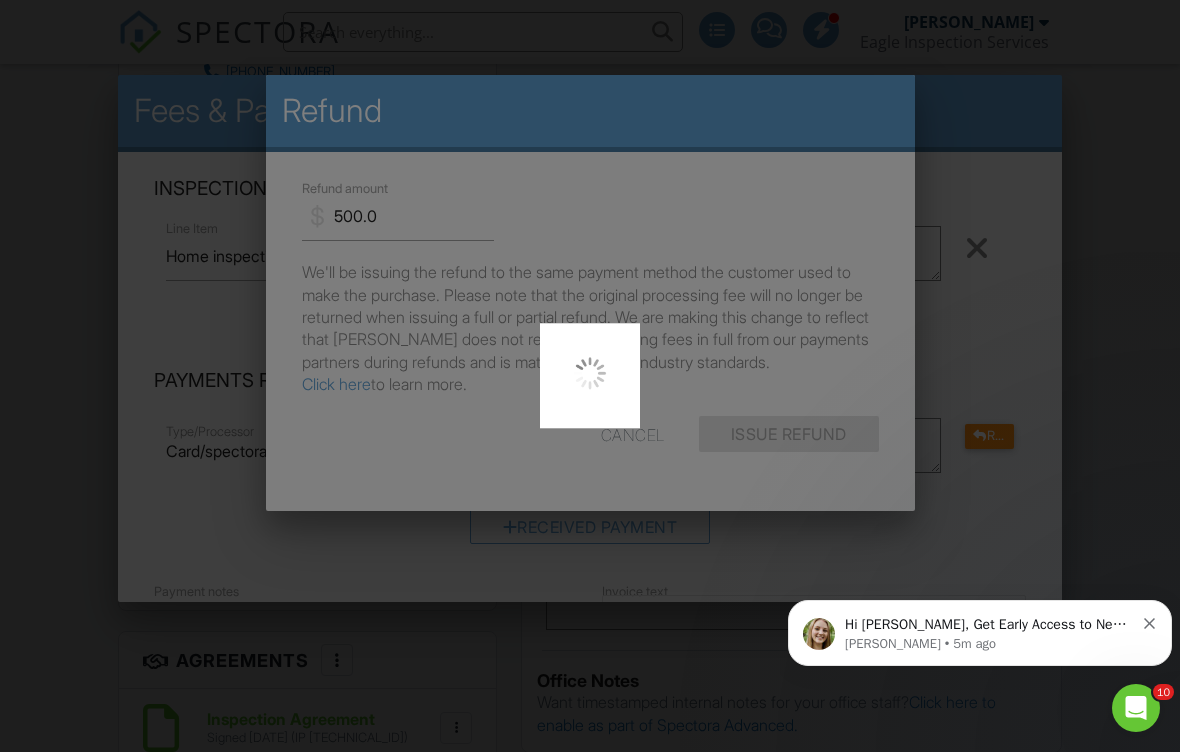 click at bounding box center [590, 373] 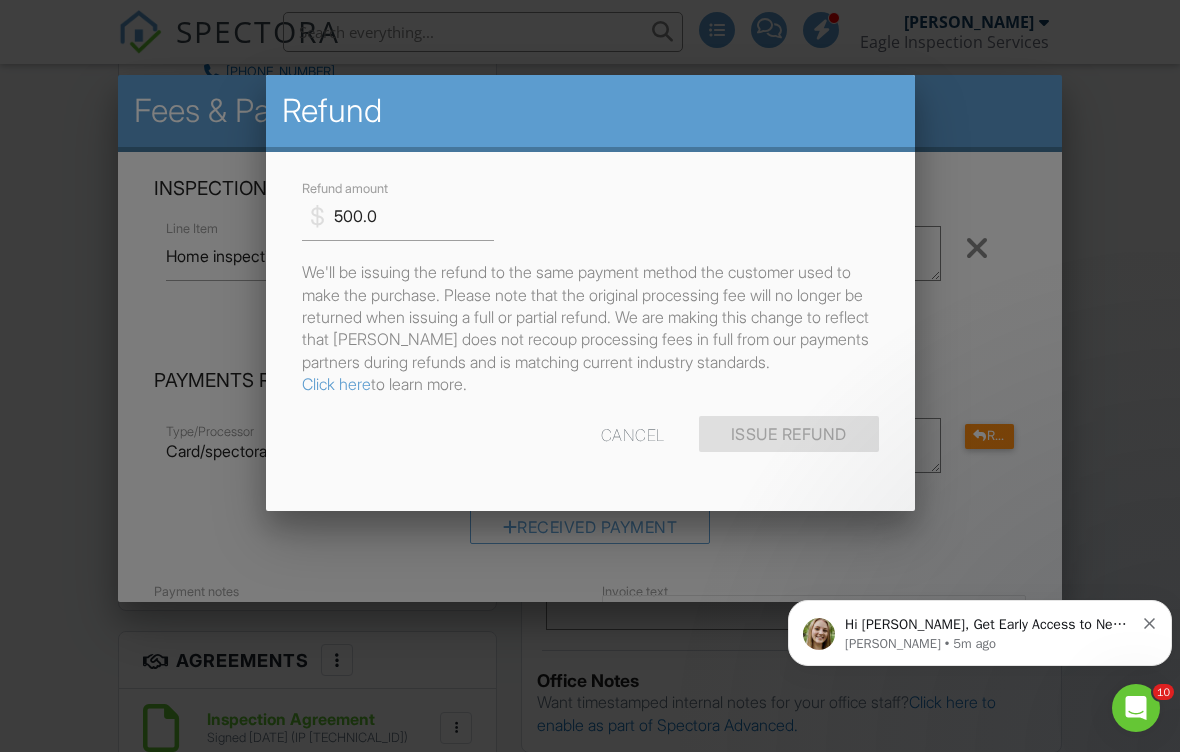 click on "We'll be issuing the refund to the same payment method the customer used to make the purchase.
Please note that the original processing fee will no longer be returned when issuing a full or partial refund. We are making this change to reflect that Spectora does not recoup processing fees in full from our payments partners during refunds and is matching current industry standards.
Click here
to learn more." at bounding box center [590, 328] 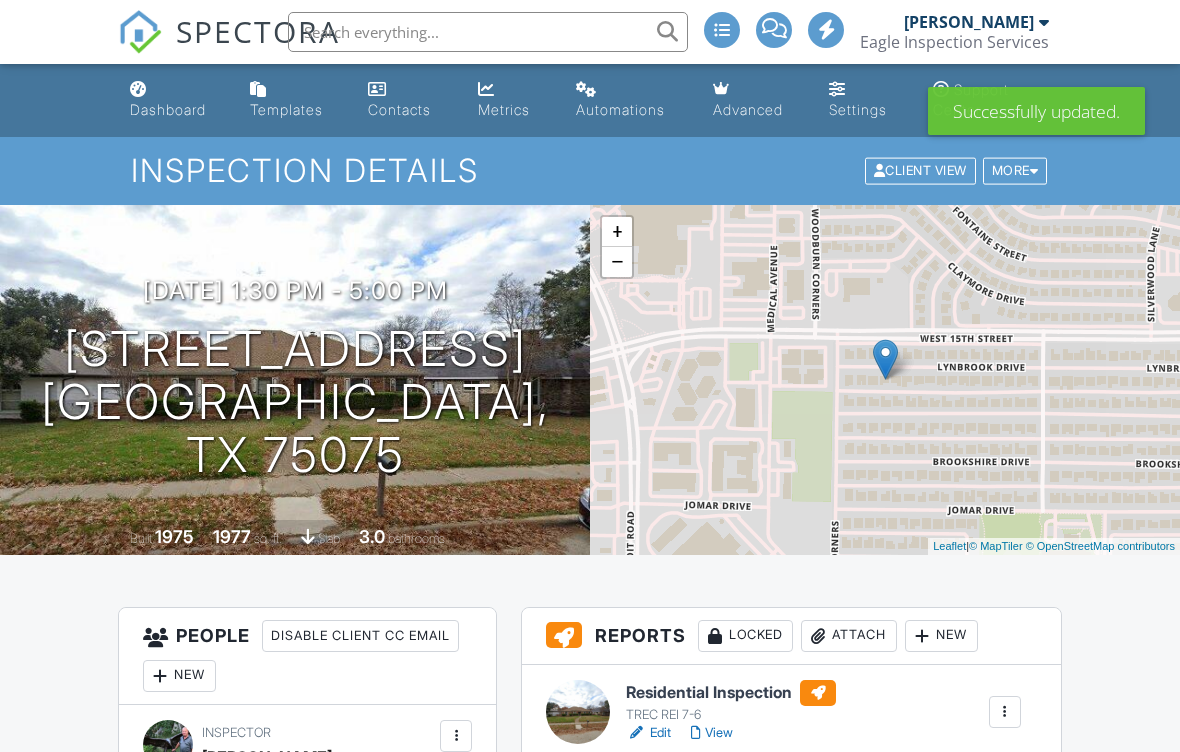 scroll, scrollTop: 0, scrollLeft: 0, axis: both 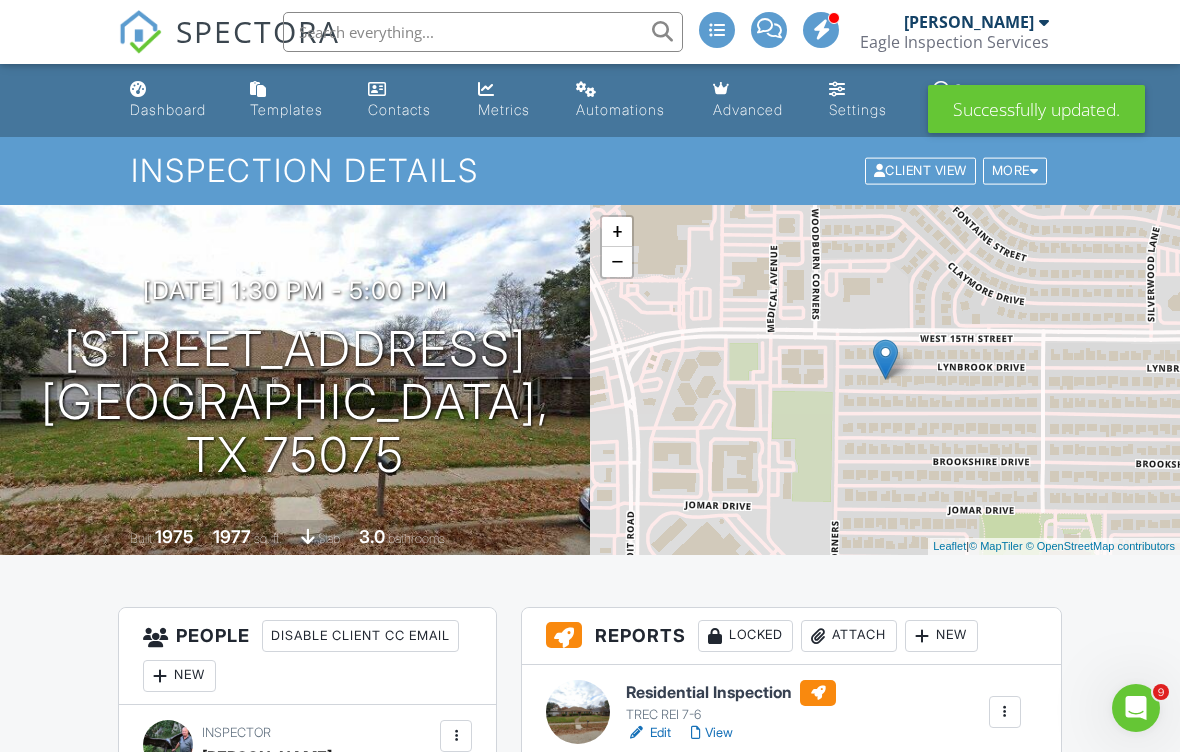 click on "Inspection Details
Client View
More
Property Details
Reschedule
Reorder / Copy
Share
Cancel
[GEOGRAPHIC_DATA]
Print Order
Convert to V9
View Change Log" at bounding box center [590, 170] 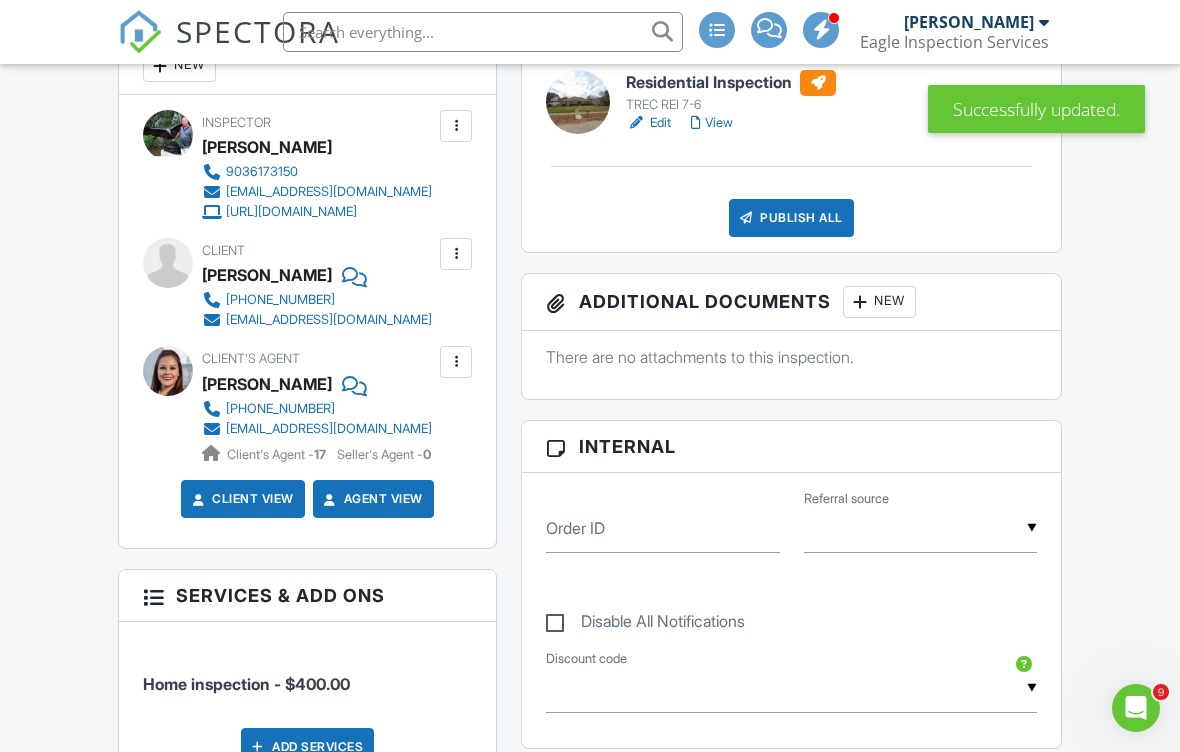 scroll, scrollTop: 922, scrollLeft: 0, axis: vertical 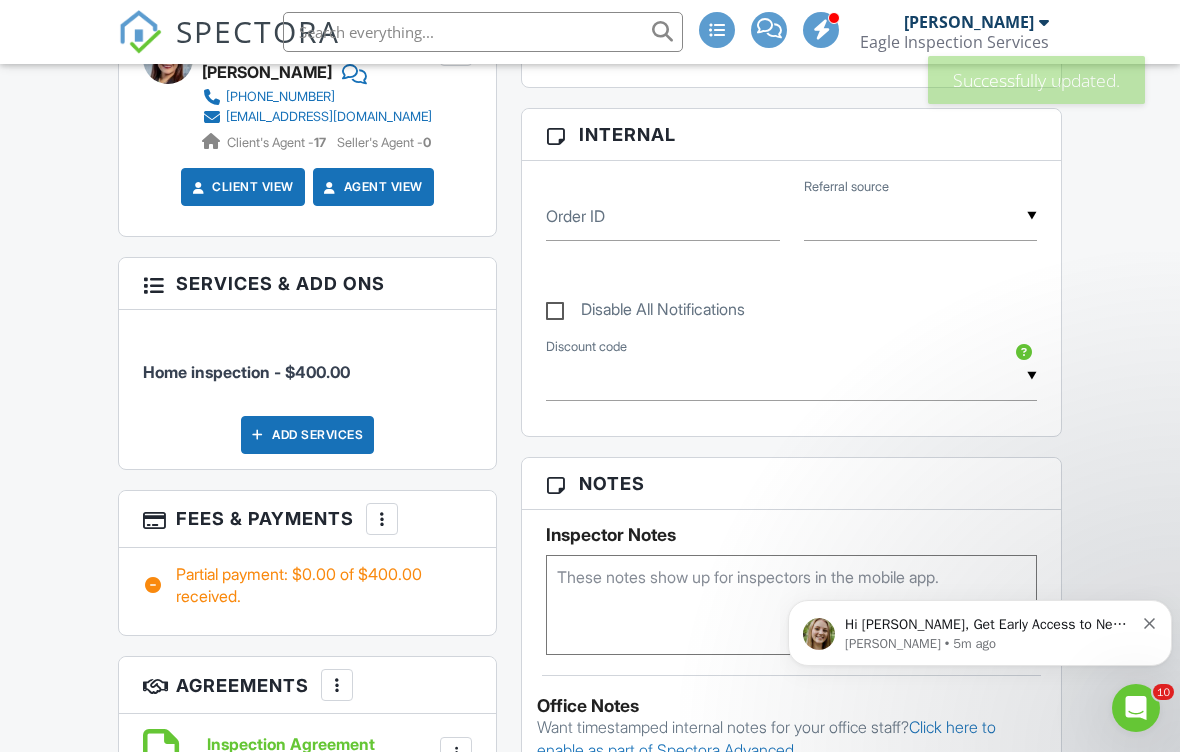 click on "Partial payment: $0.00 of $400.00 received." at bounding box center [307, 585] 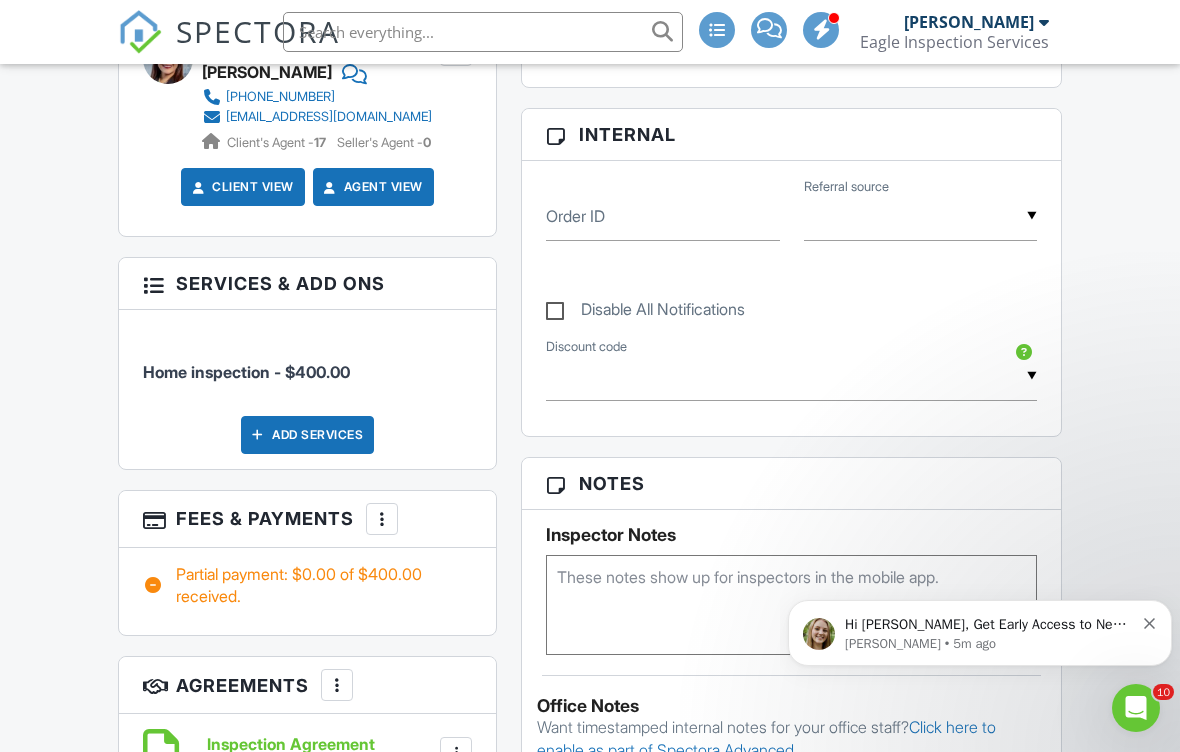 click on "Partial payment: $0.00 of $400.00 received." at bounding box center (307, 585) 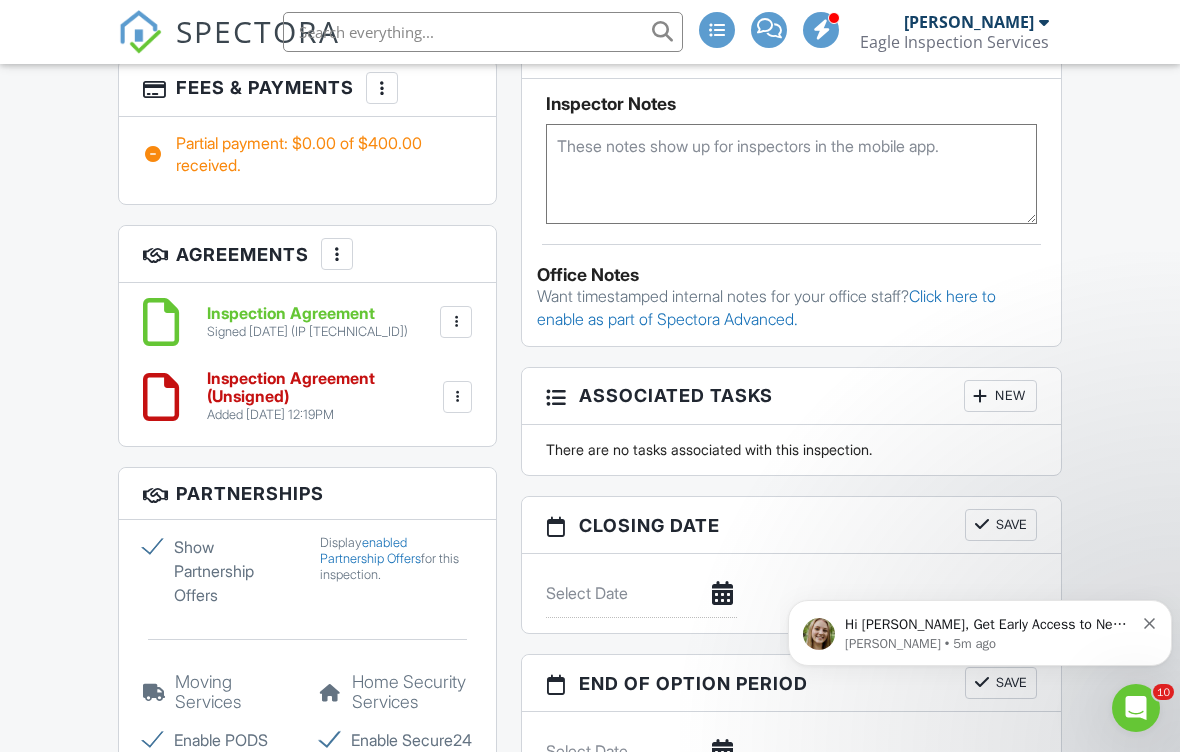 scroll, scrollTop: 1338, scrollLeft: 0, axis: vertical 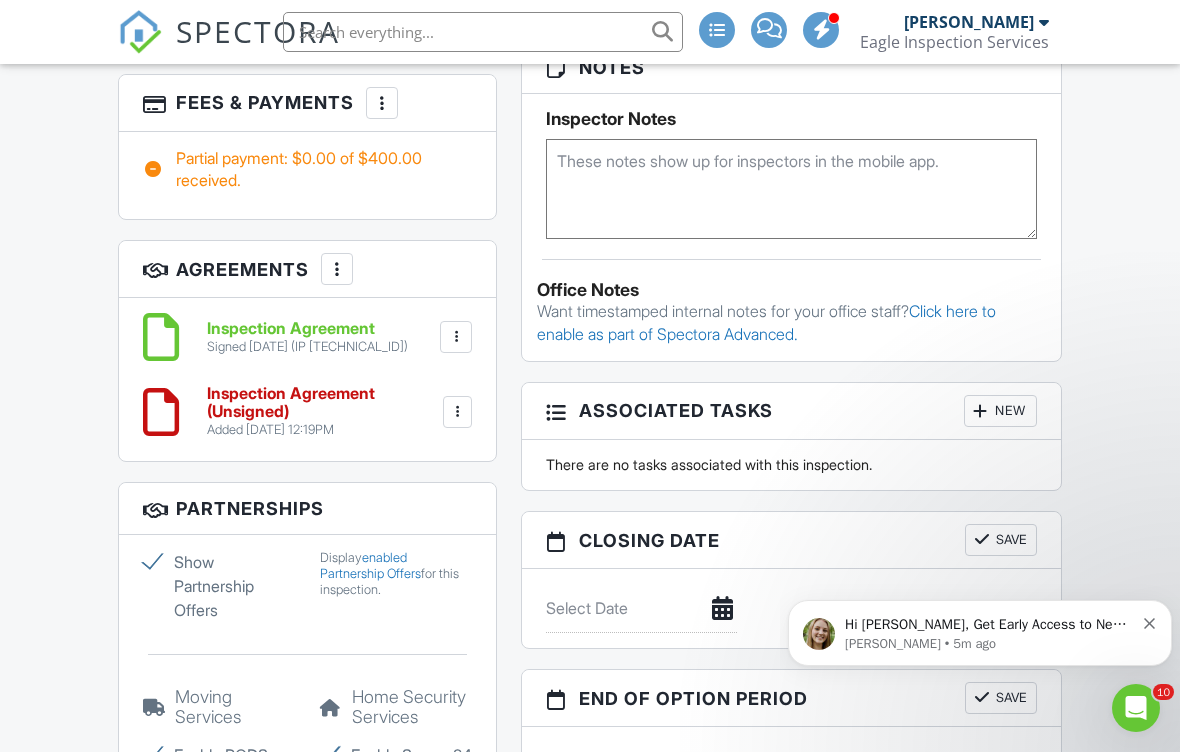 click on "Partial payment: $0.00 of $400.00 received." at bounding box center [307, 169] 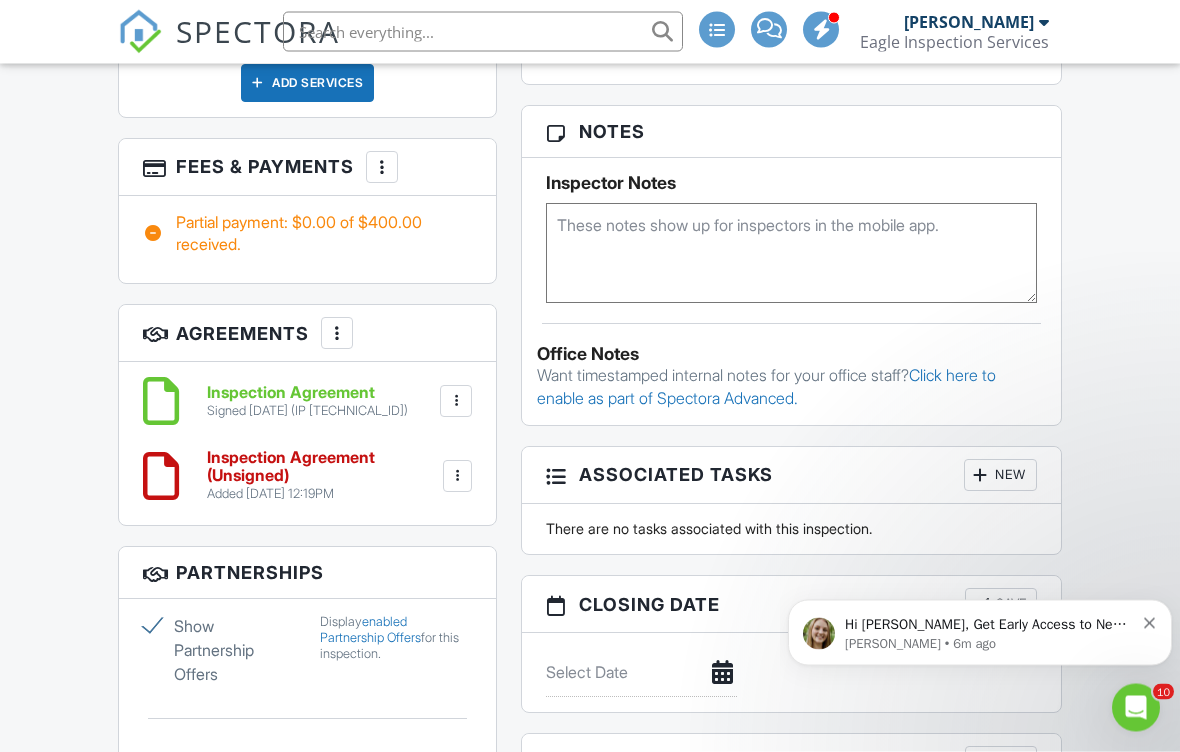 scroll, scrollTop: 1028, scrollLeft: 0, axis: vertical 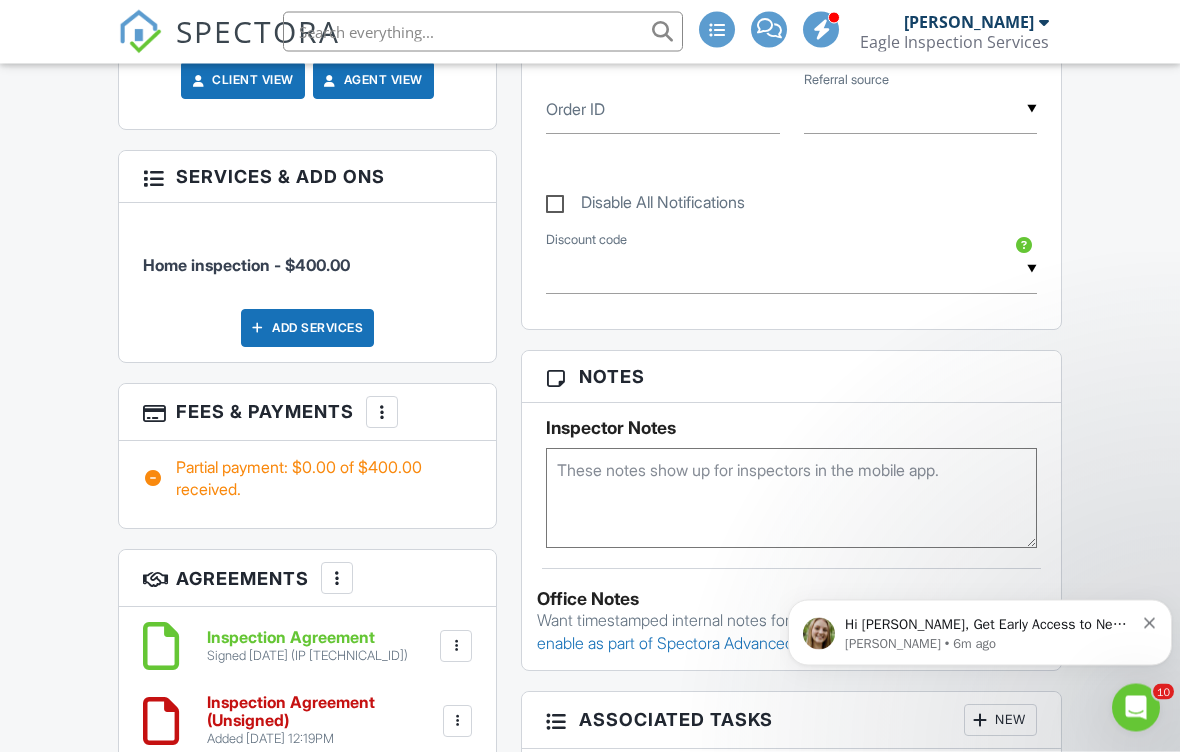 click on "Partial payment: $0.00 of $400.00 received." at bounding box center (307, 479) 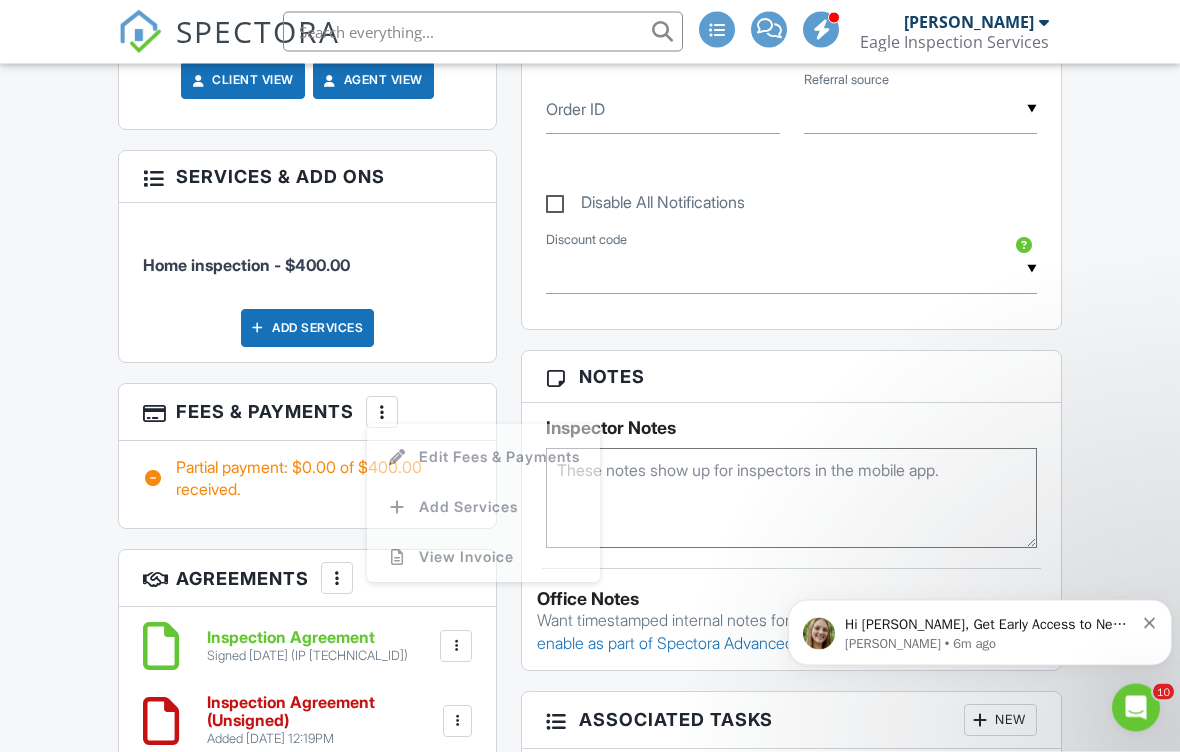 scroll, scrollTop: 1029, scrollLeft: 0, axis: vertical 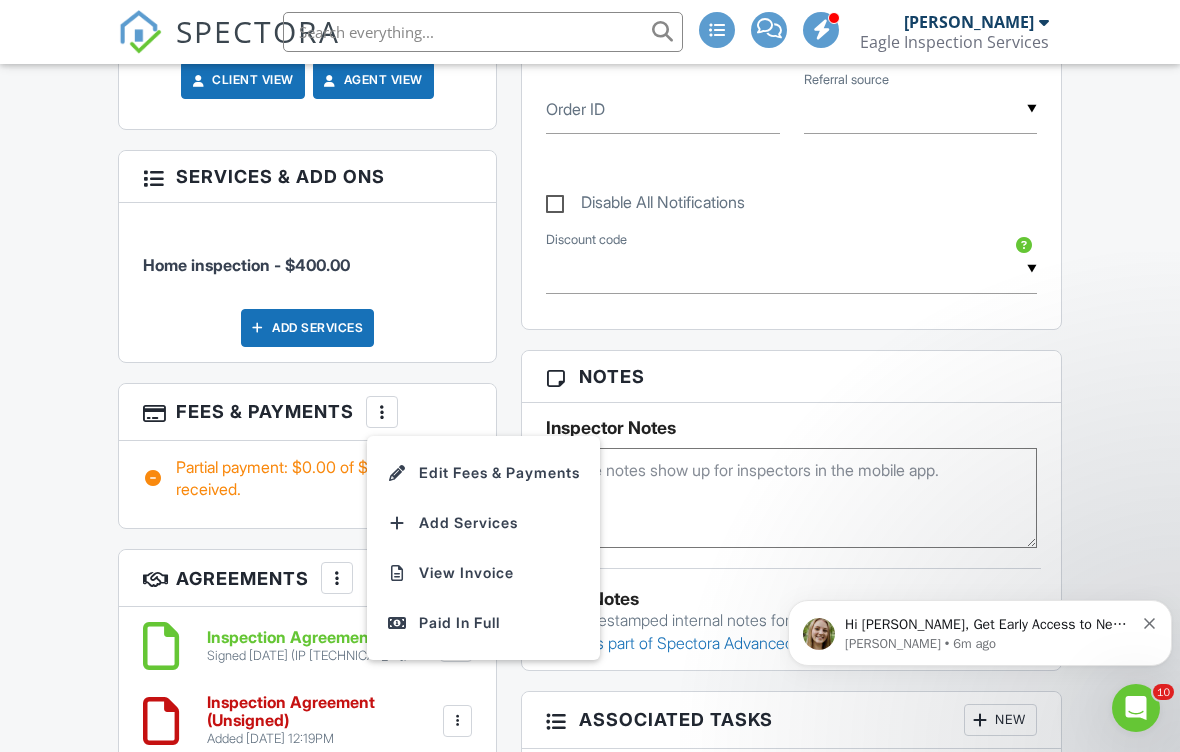 click on "Edit Fees & Payments" at bounding box center (483, 473) 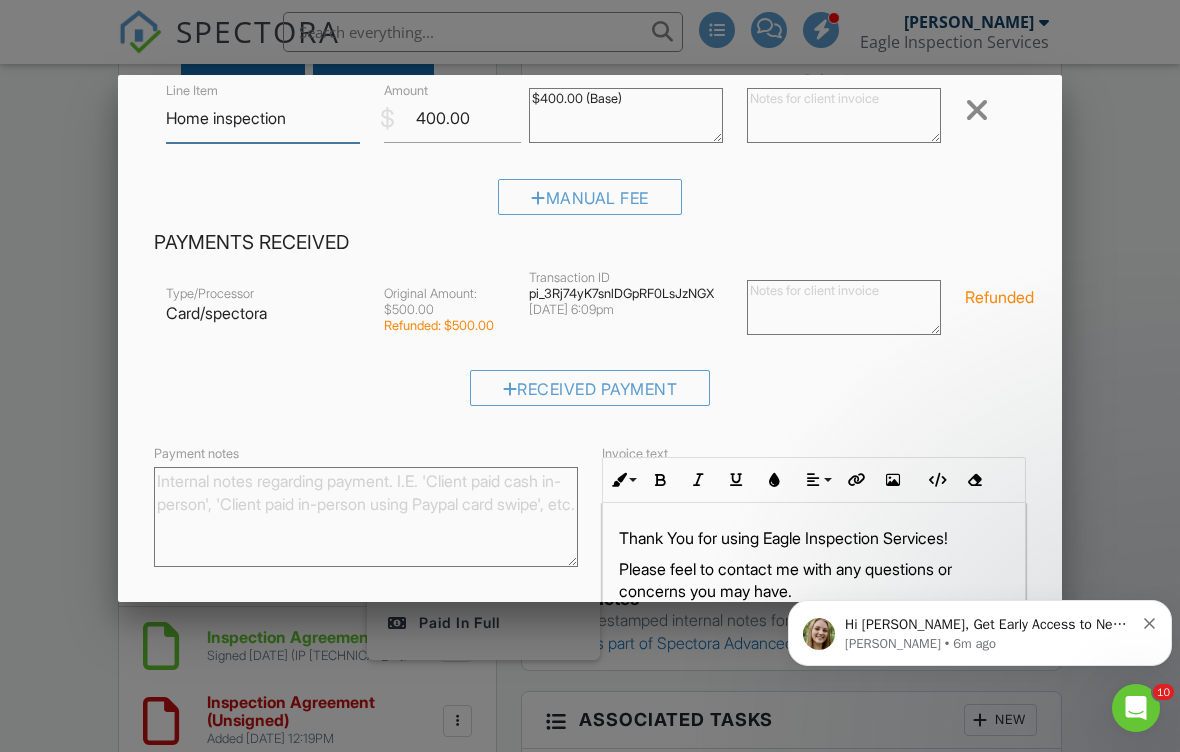 scroll, scrollTop: 147, scrollLeft: 0, axis: vertical 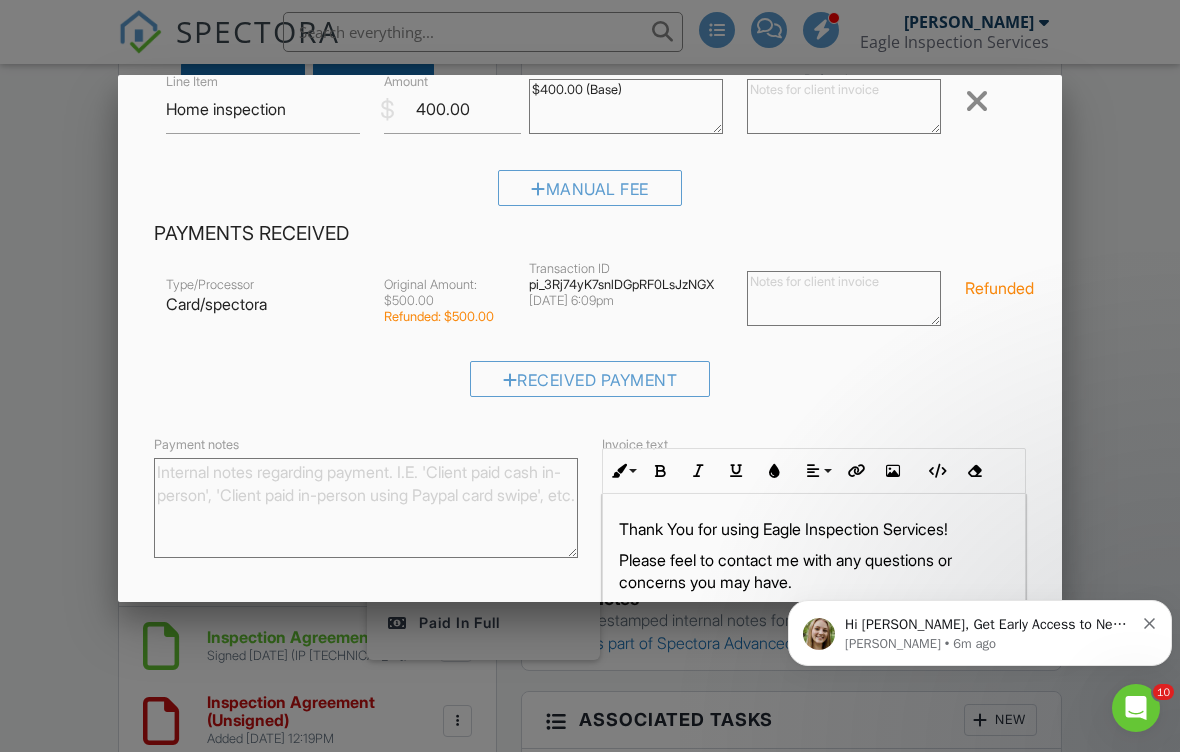 click on "Received Payment" at bounding box center [590, 379] 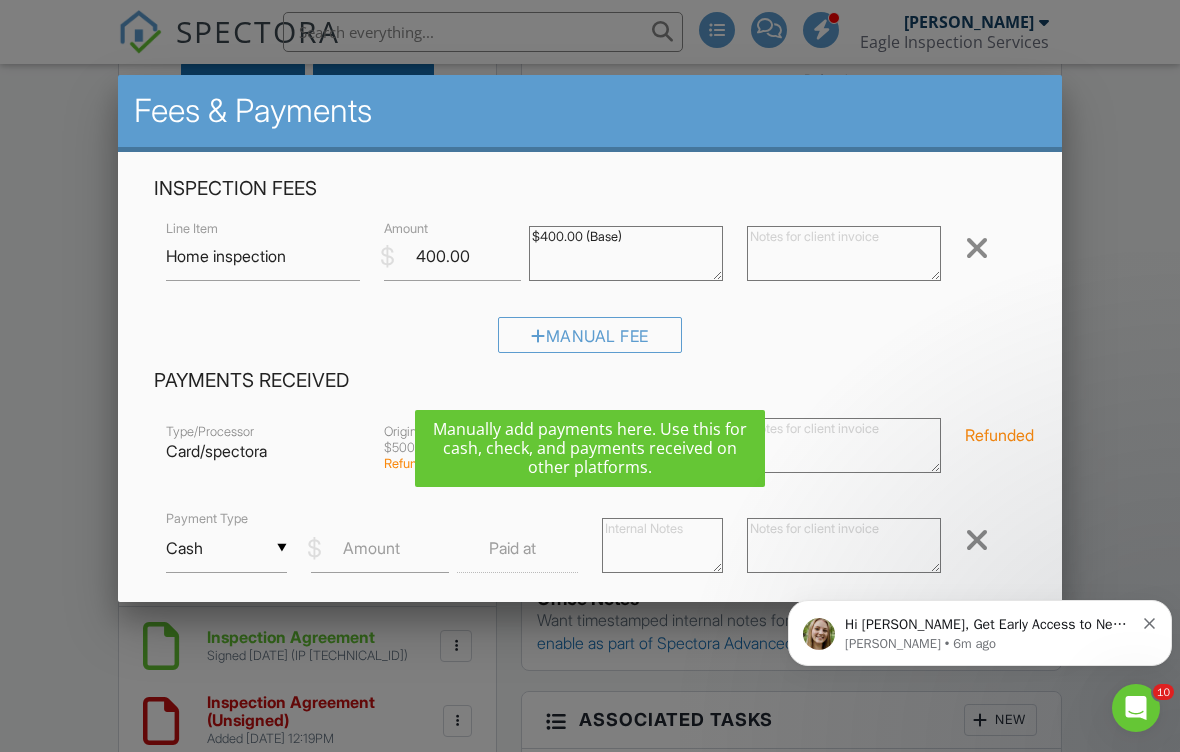 scroll, scrollTop: 0, scrollLeft: 0, axis: both 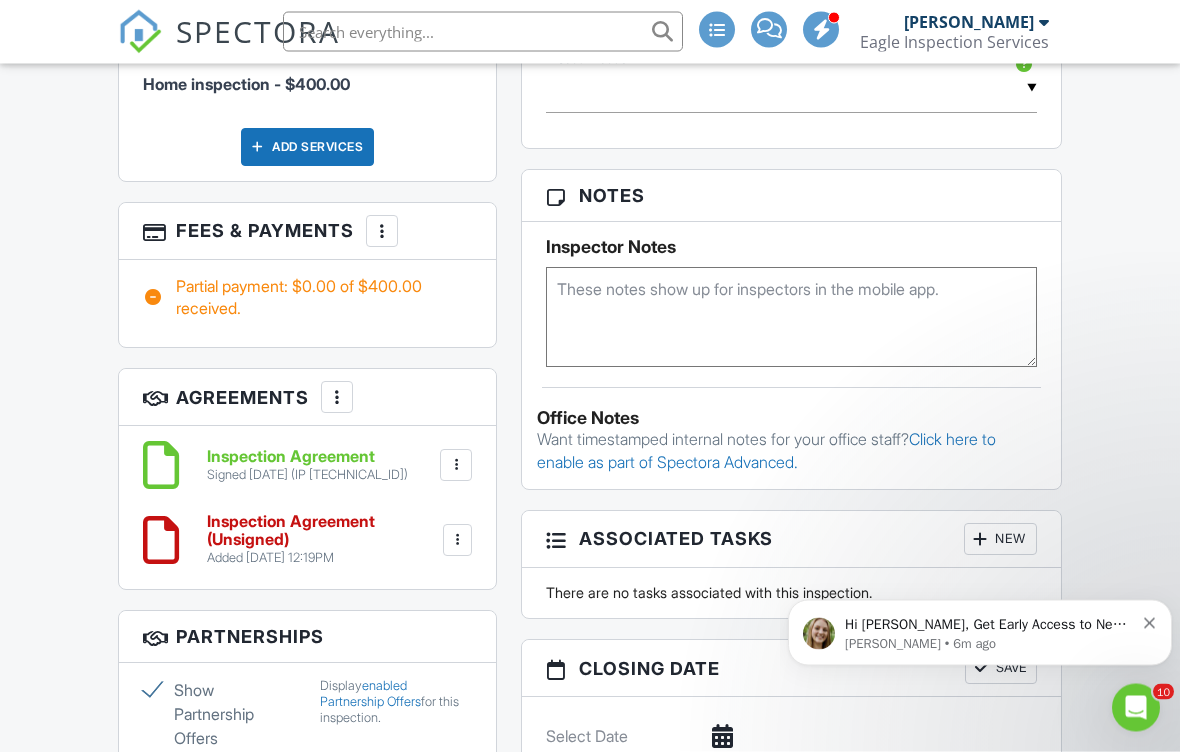 click on "More" at bounding box center [382, 232] 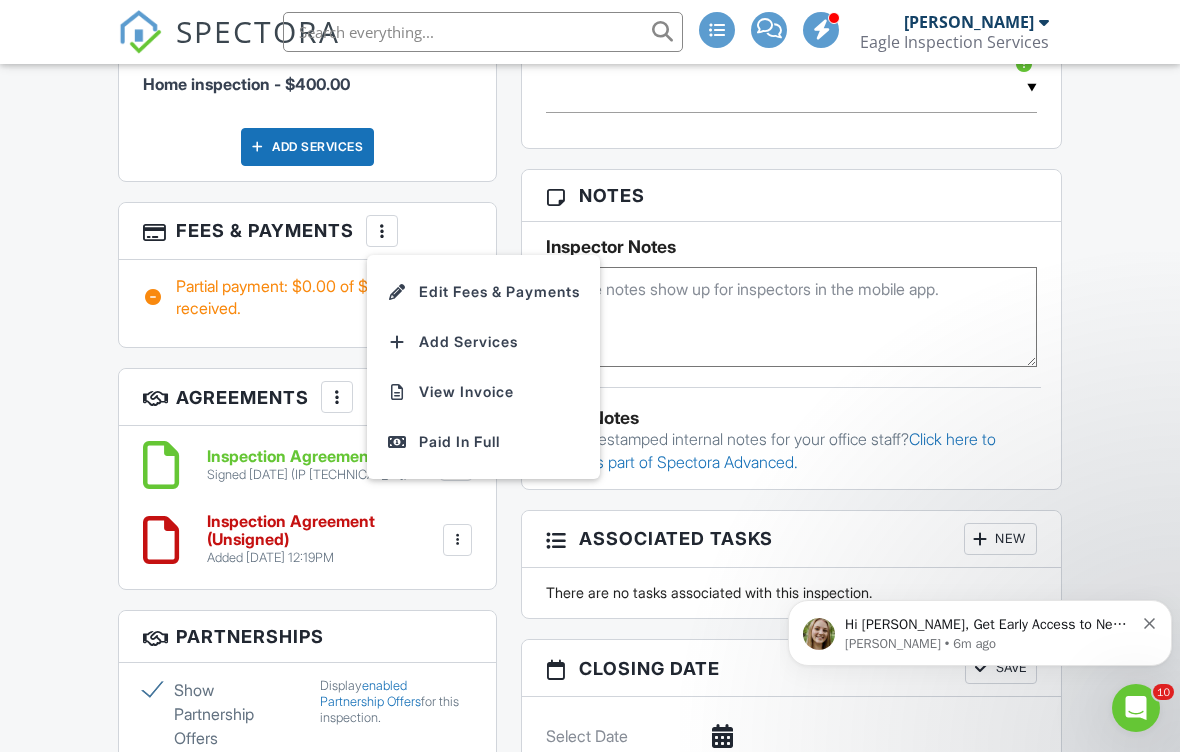click on "View Invoice" at bounding box center (483, 392) 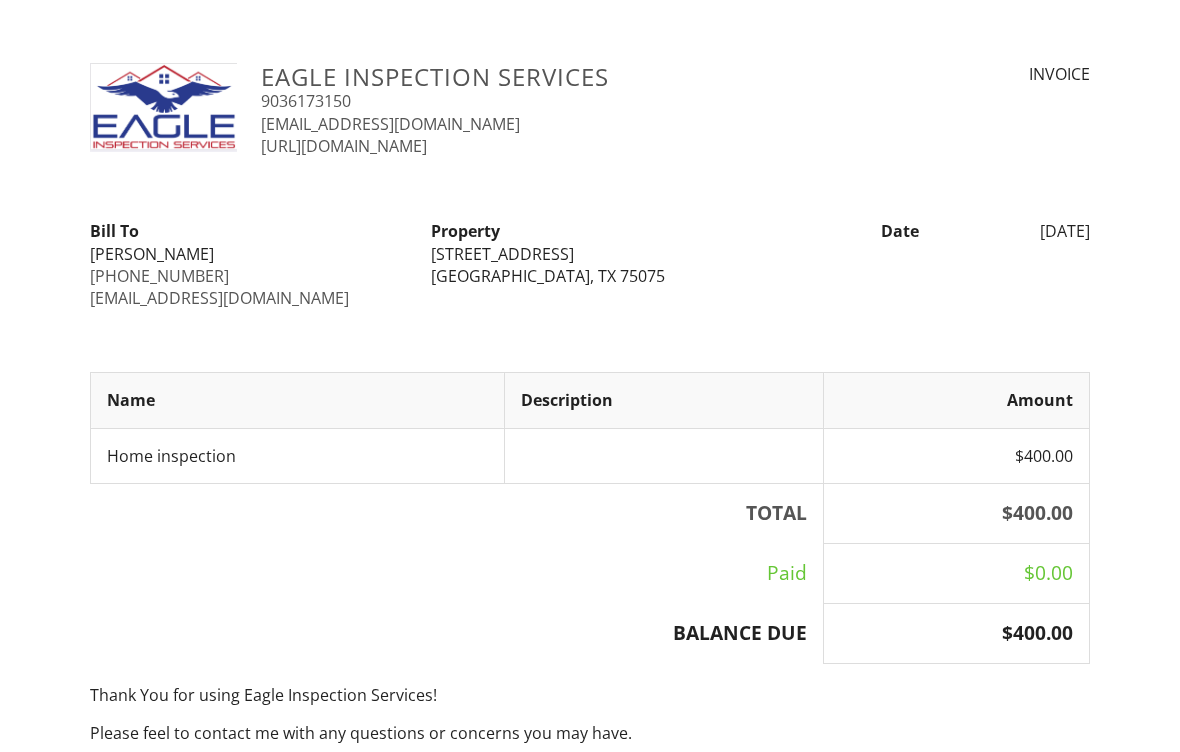 scroll, scrollTop: 0, scrollLeft: 0, axis: both 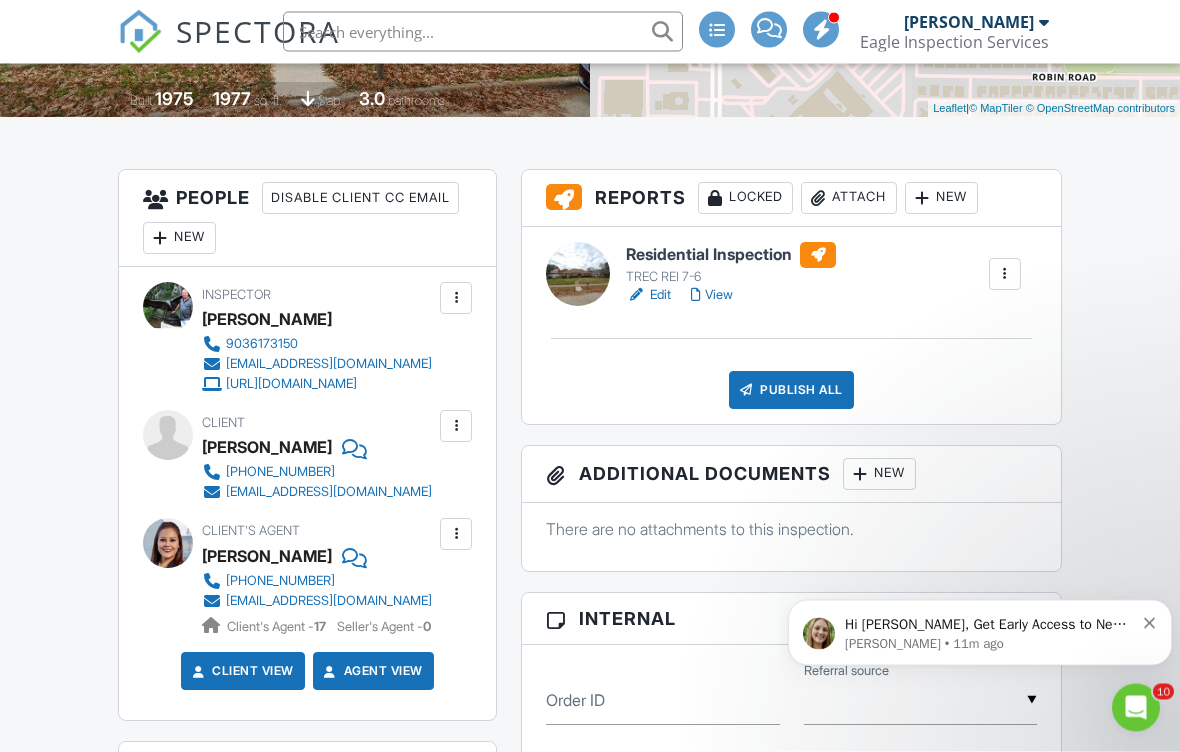 click on "Hi [PERSON_NAME], Get Early Access to New Report Writing Features &amp; Updates Want to be the first to try [PERSON_NAME]’s latest updates? Join our early access group and be the first to use new features before they’re released. Features and updates coming soon that you will get early access to include: Update: The upgraded Rapid Fire Camera, New: Photo preview before adding images to a report, New: The .5 camera lens" at bounding box center (989, 624) 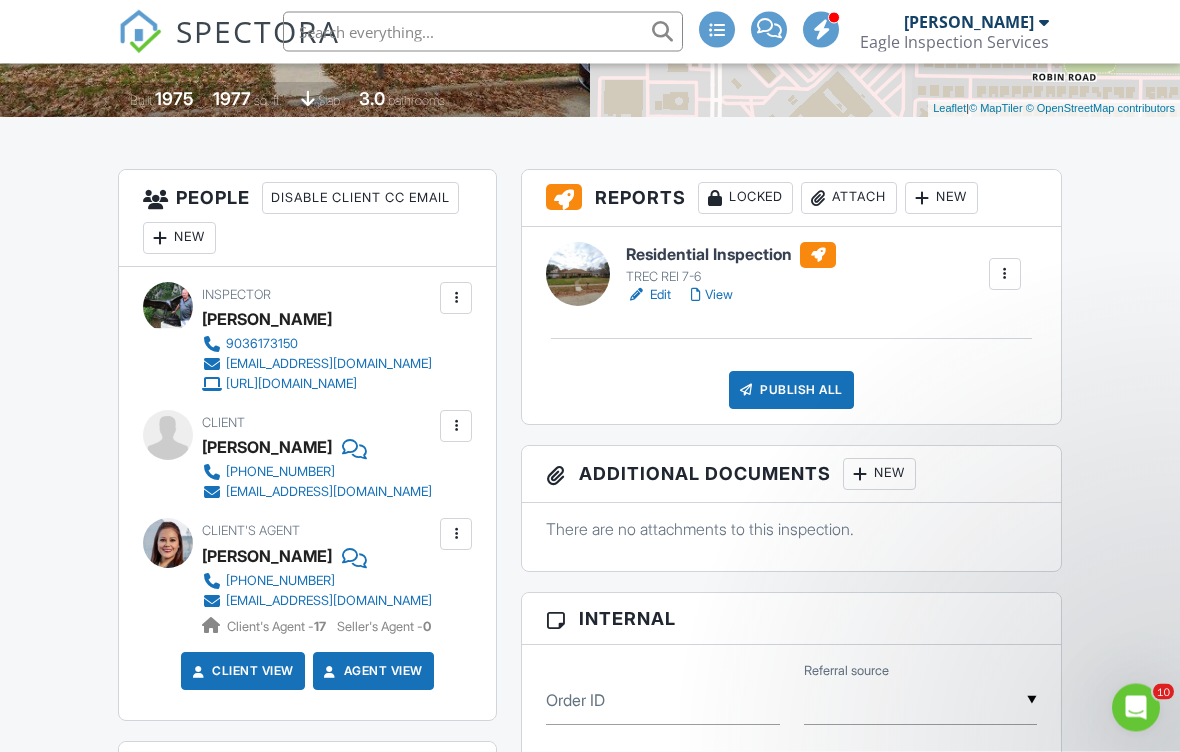 scroll, scrollTop: 438, scrollLeft: 0, axis: vertical 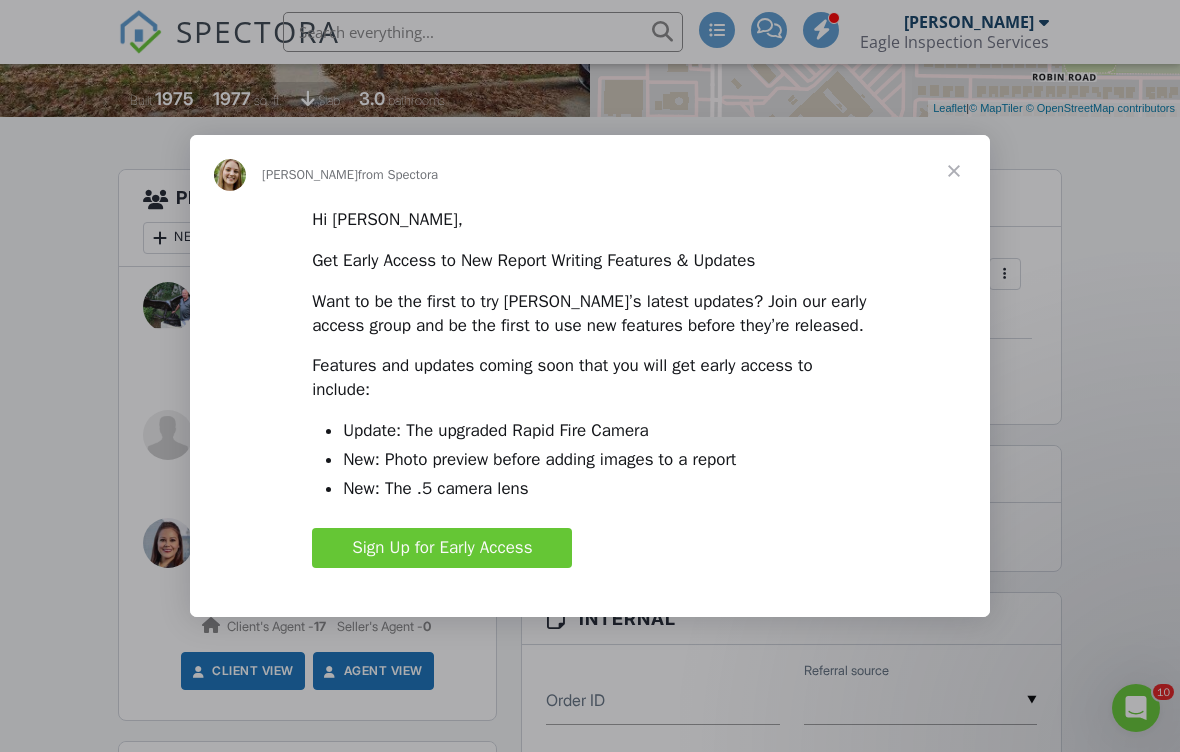 click at bounding box center (954, 171) 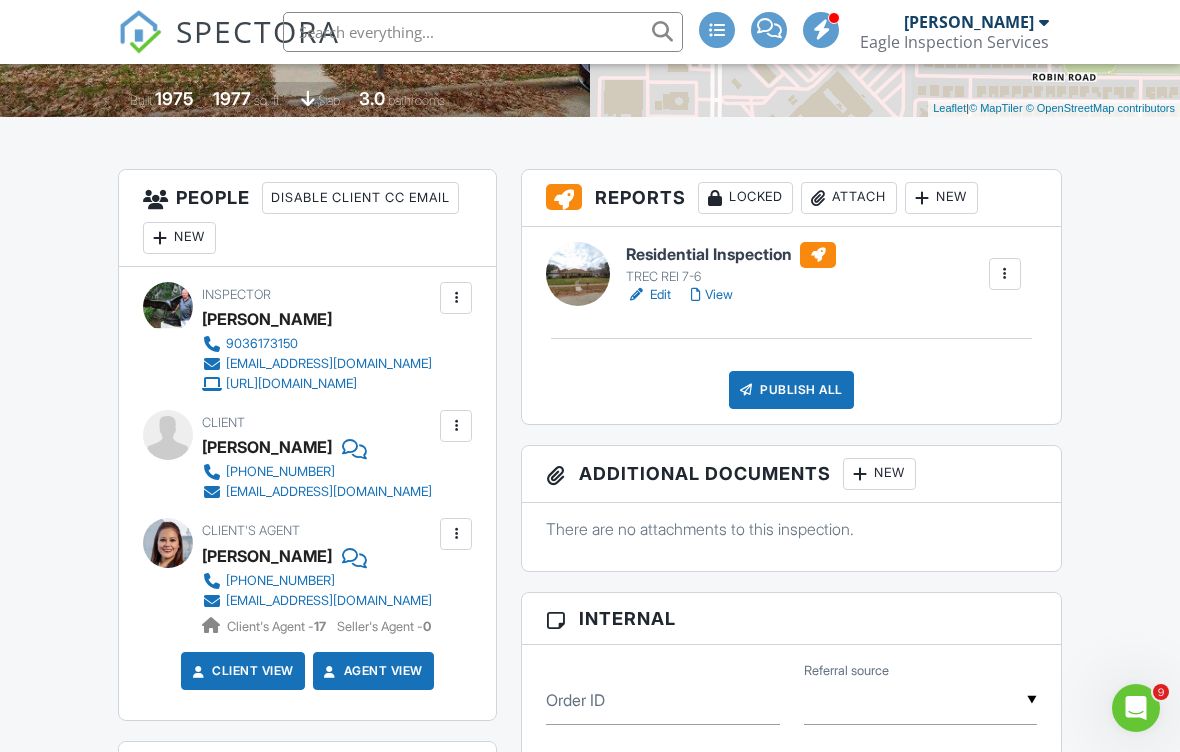 click 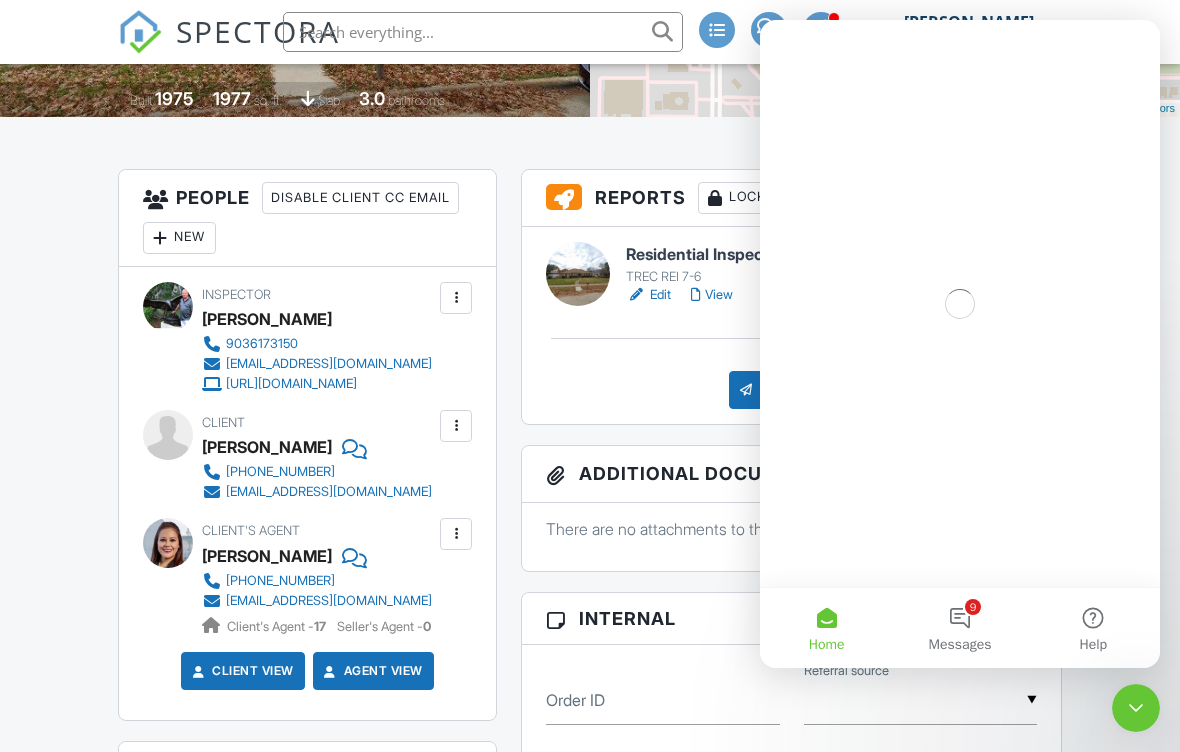 scroll, scrollTop: 0, scrollLeft: 0, axis: both 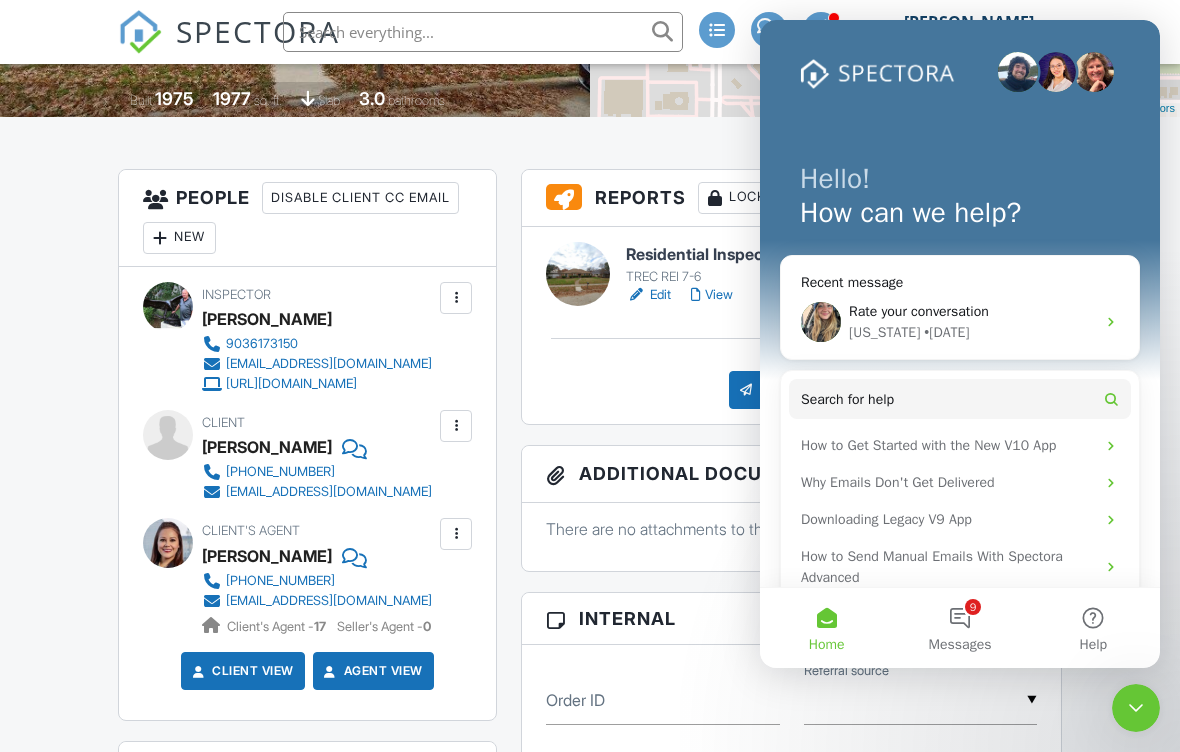 click on "Search for help" at bounding box center (960, 399) 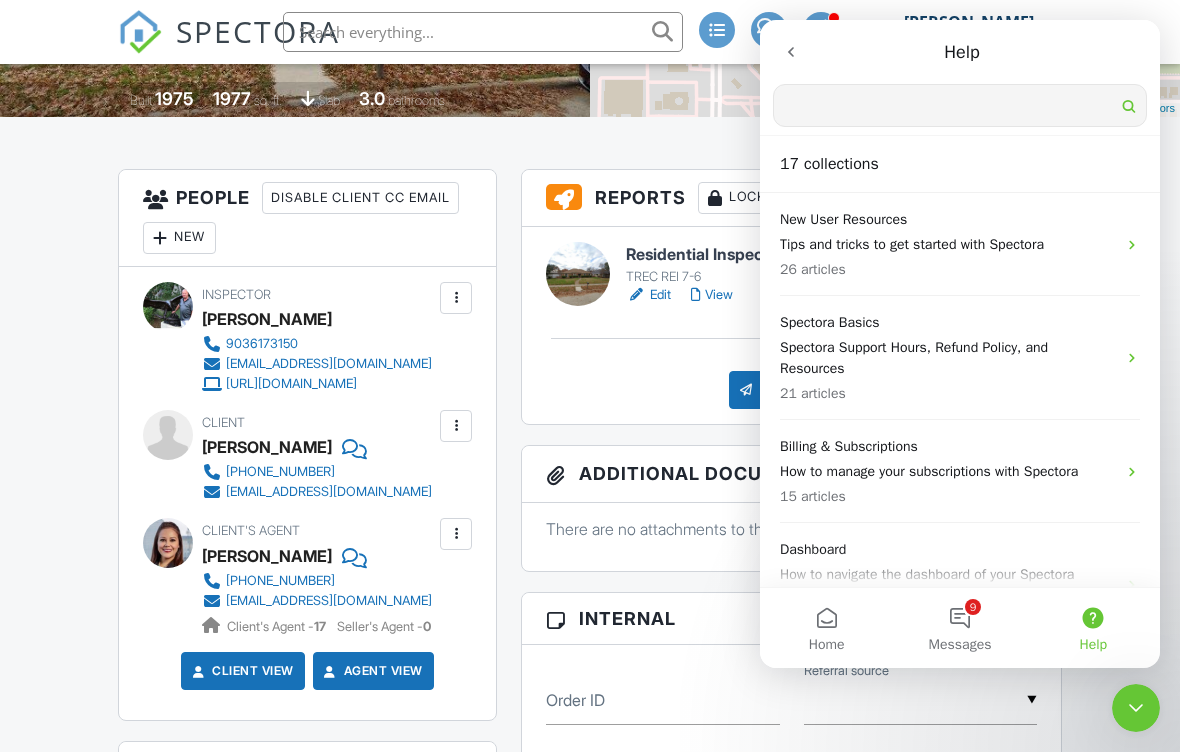 click on "Search for help" at bounding box center (830, 106) 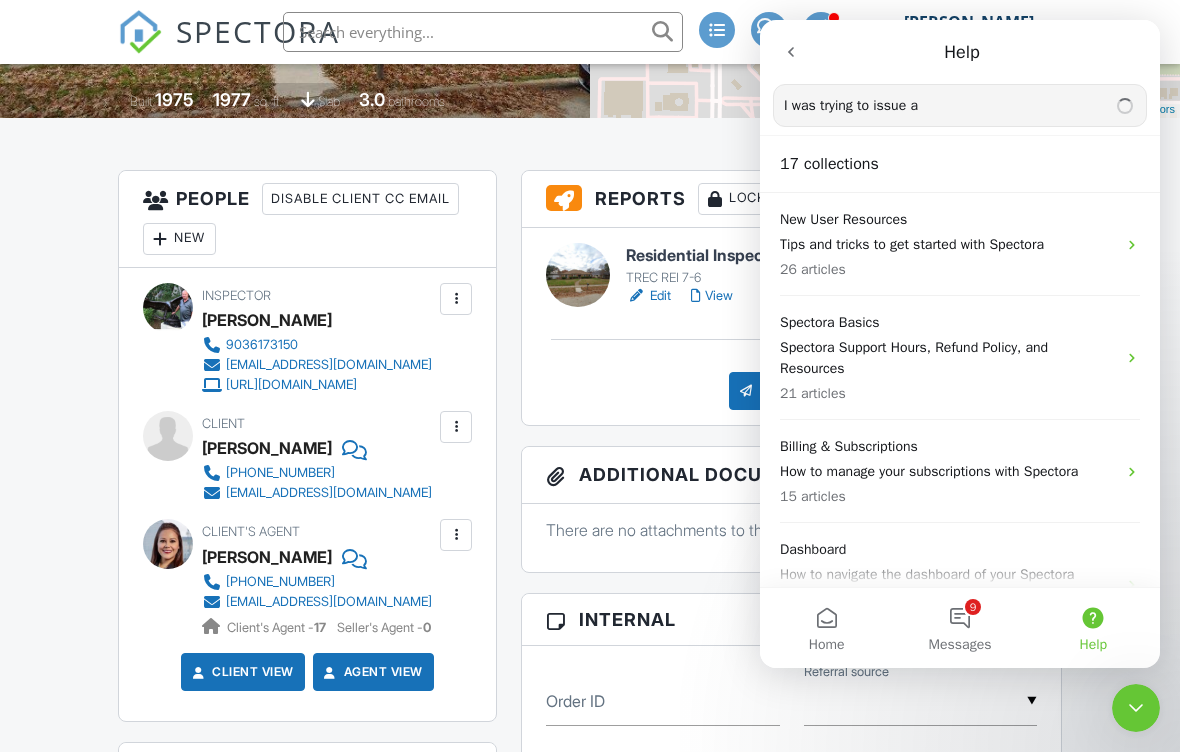 scroll, scrollTop: 0, scrollLeft: 0, axis: both 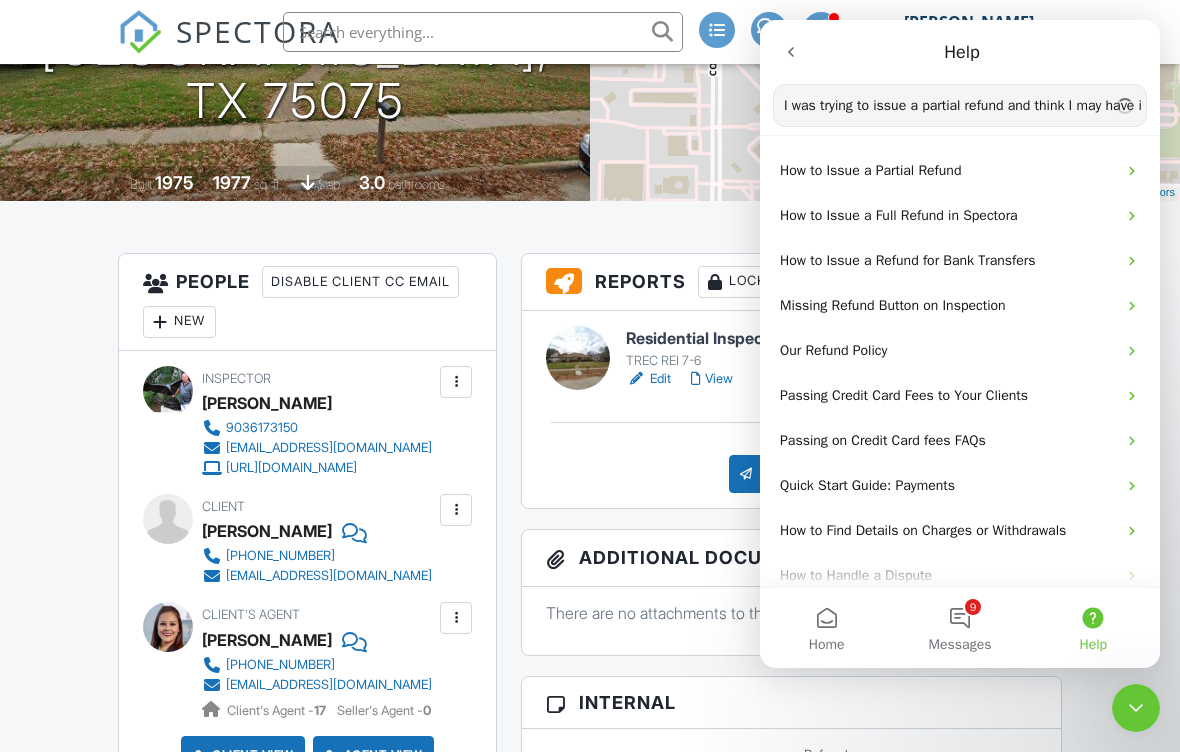 type on "I was trying to issue a partial refund and think I may have issued a total refund" 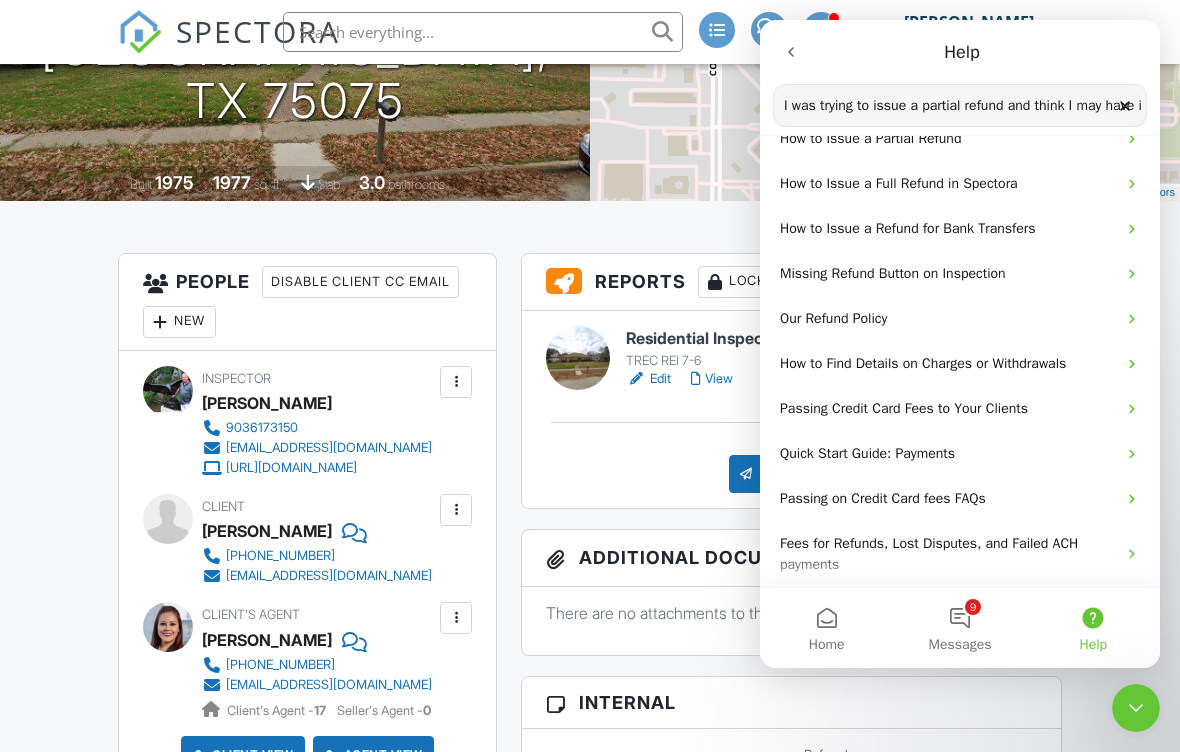 scroll, scrollTop: 32, scrollLeft: 0, axis: vertical 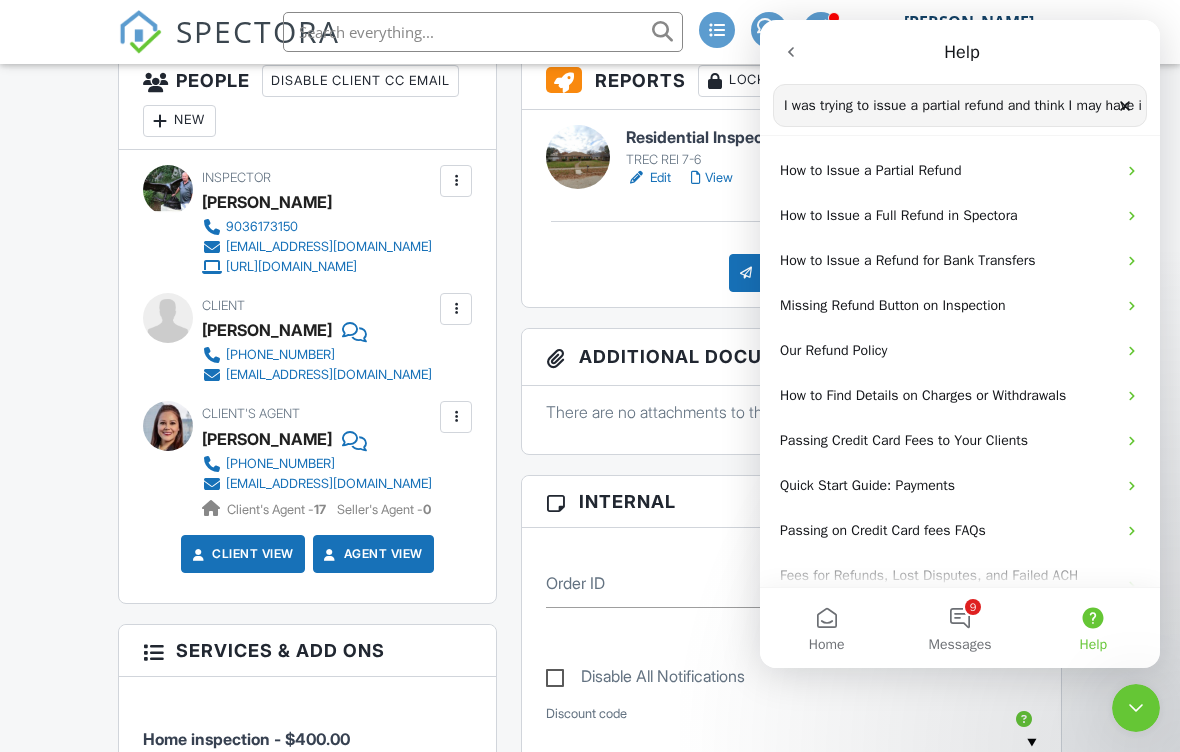 click on "Help" at bounding box center [1093, 628] 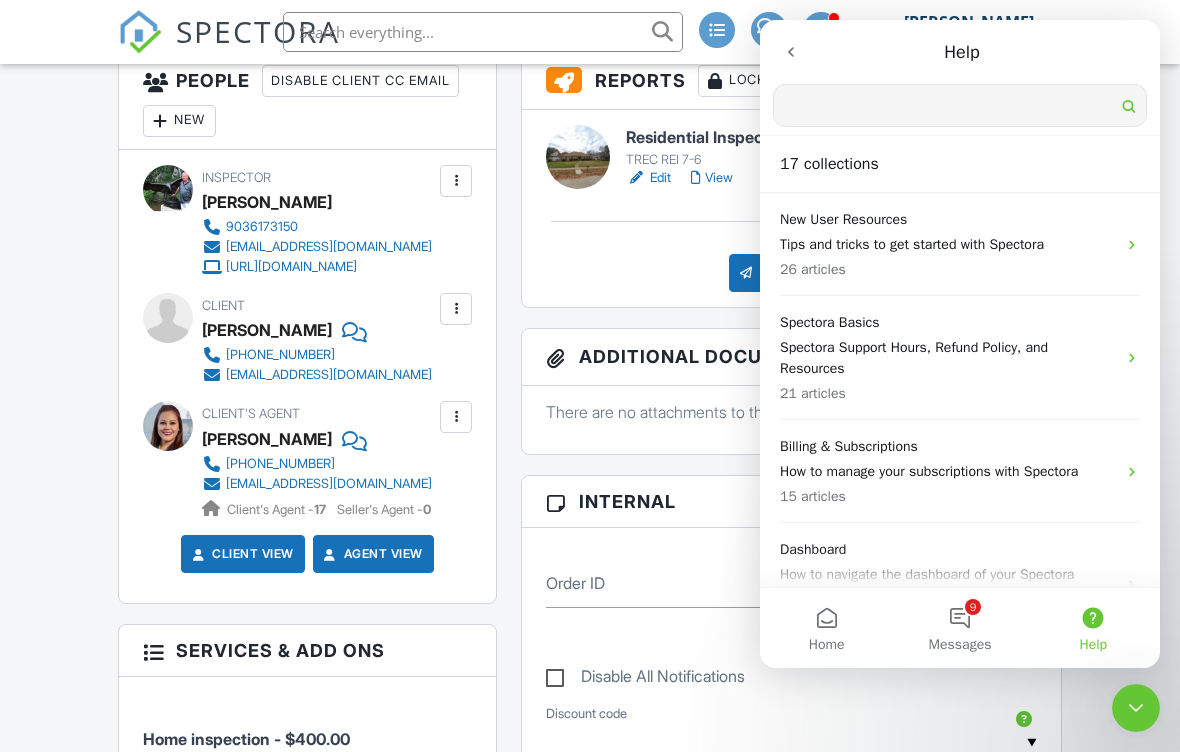 scroll, scrollTop: 0, scrollLeft: 0, axis: both 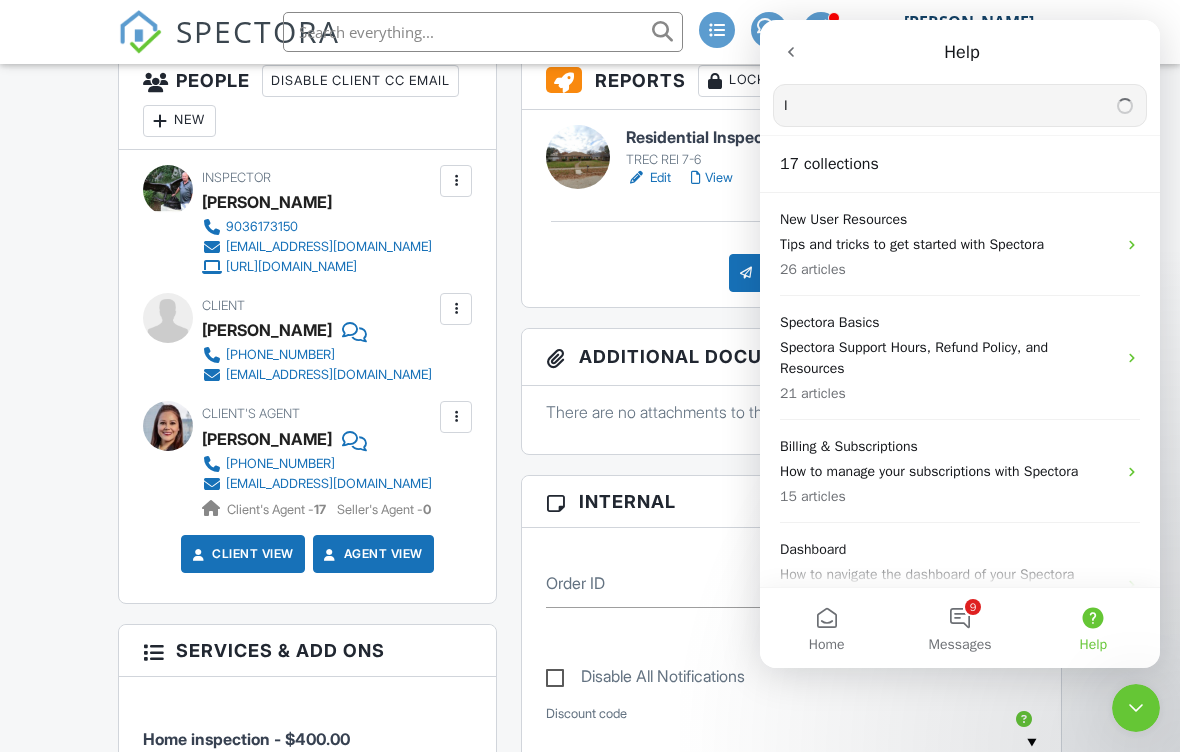 type on "I" 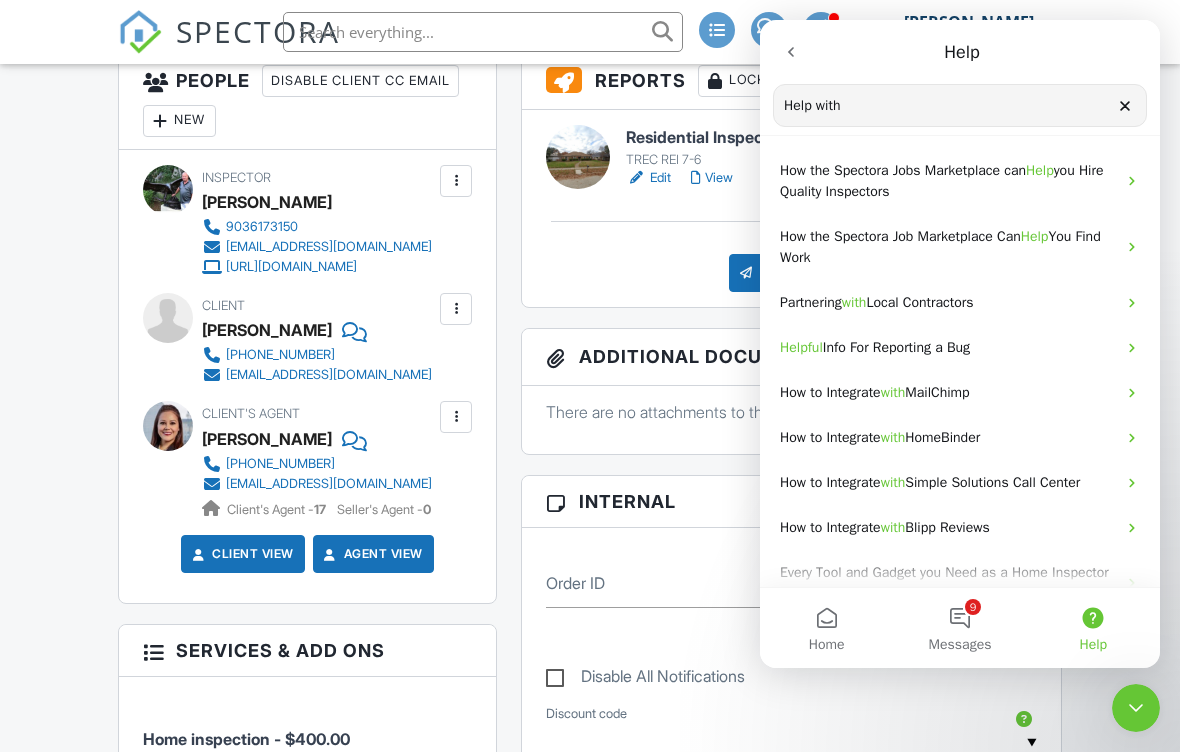 type on "Help with" 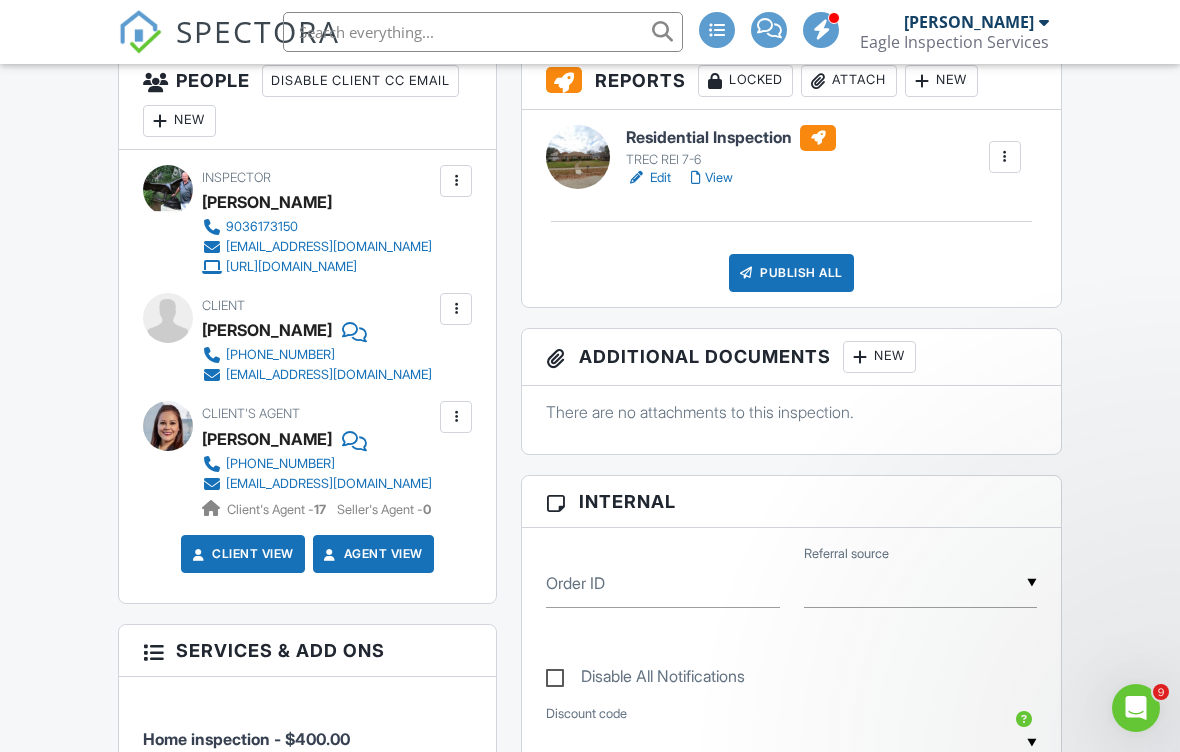 scroll, scrollTop: 0, scrollLeft: 0, axis: both 